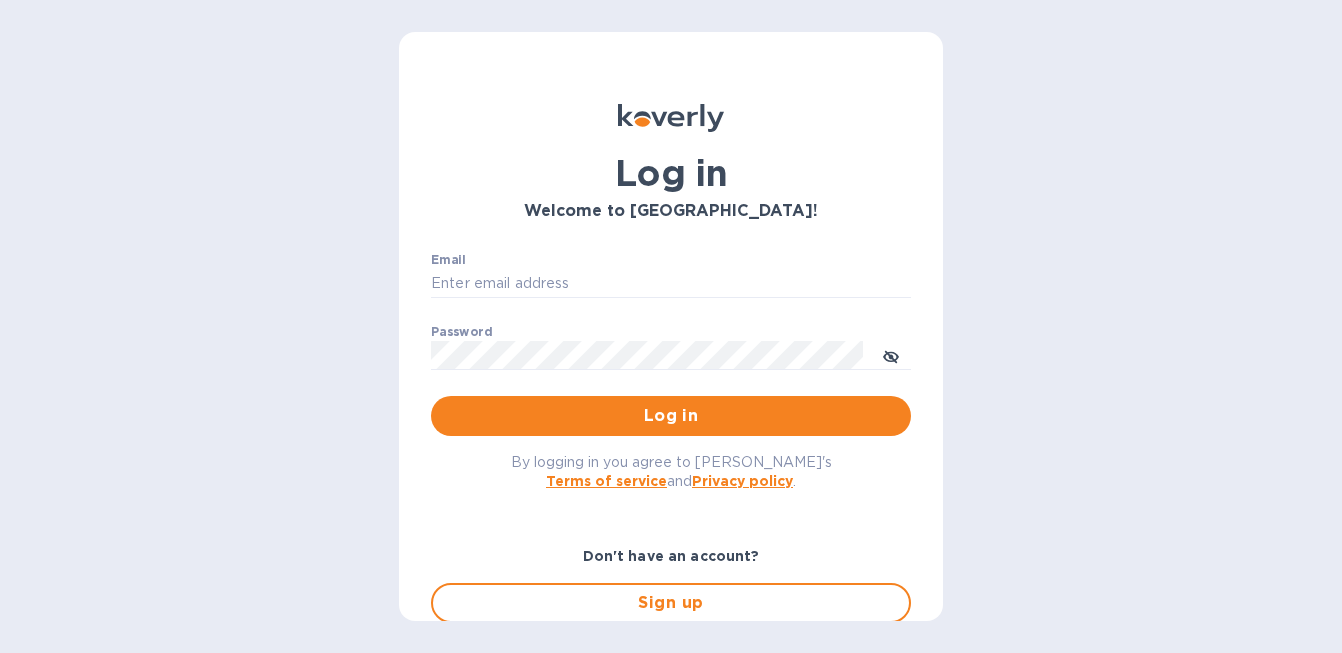 scroll, scrollTop: 0, scrollLeft: 0, axis: both 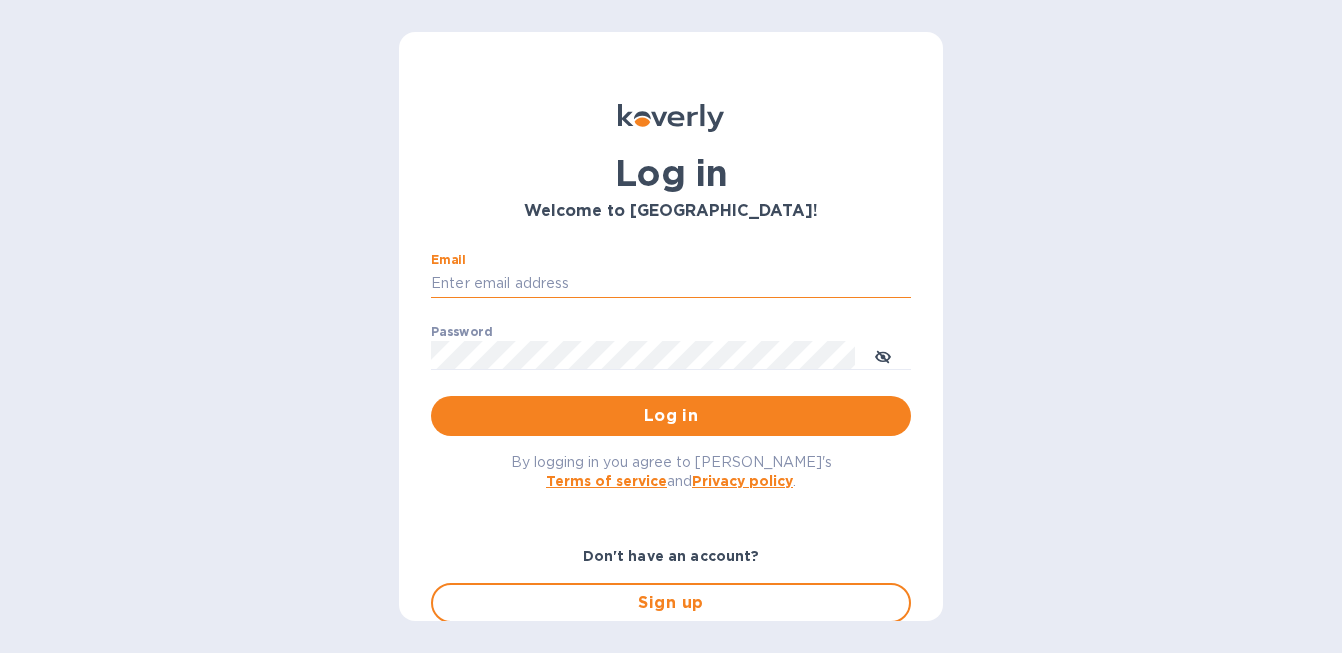 click on "Email" at bounding box center [671, 284] 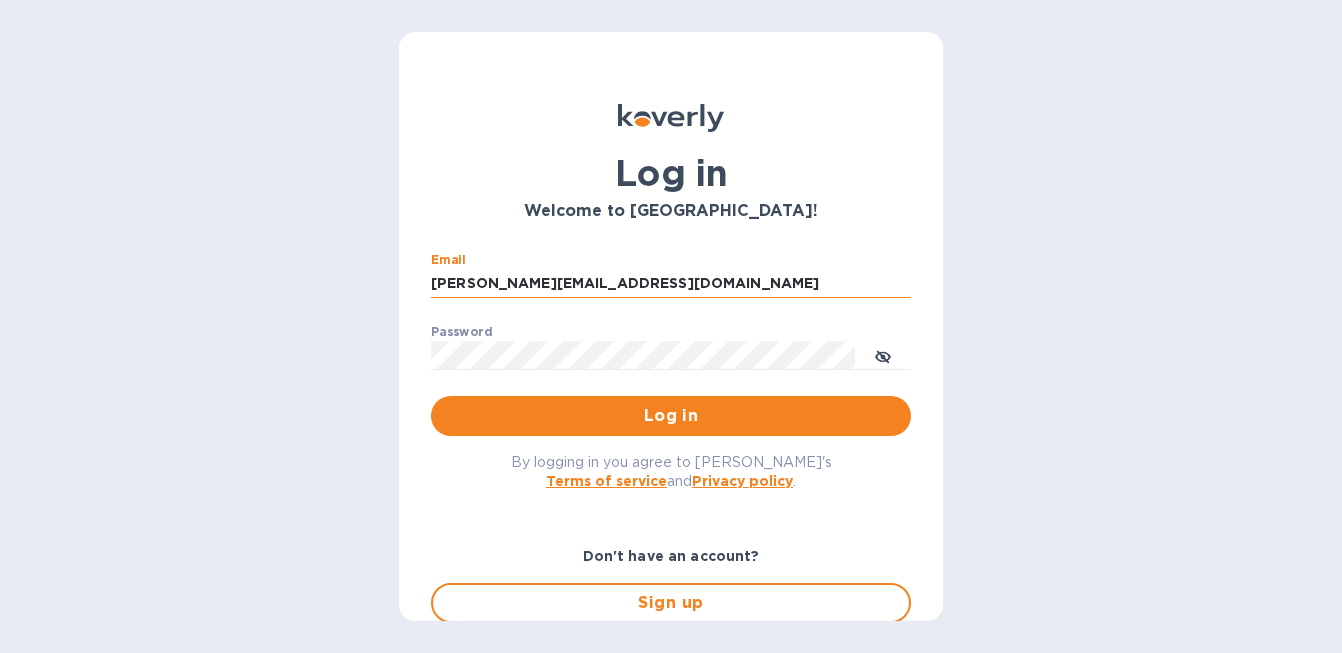 type on "david@wineSF.com" 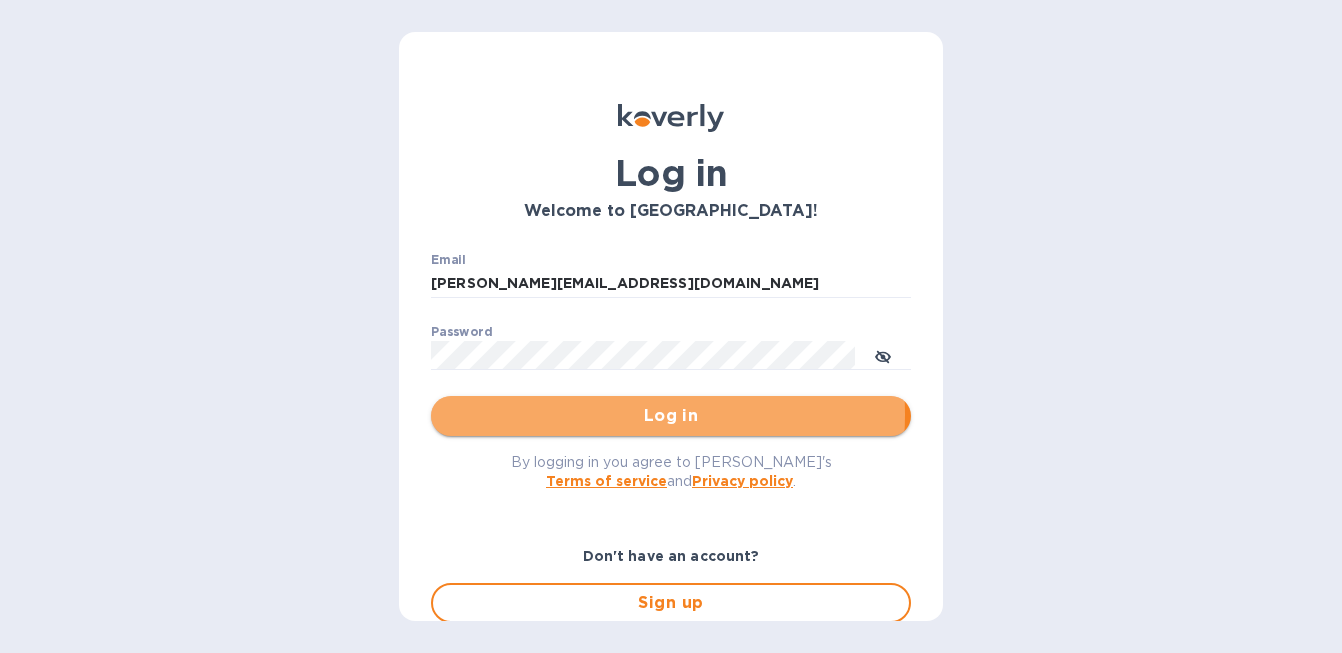 click on "Log in" at bounding box center [671, 416] 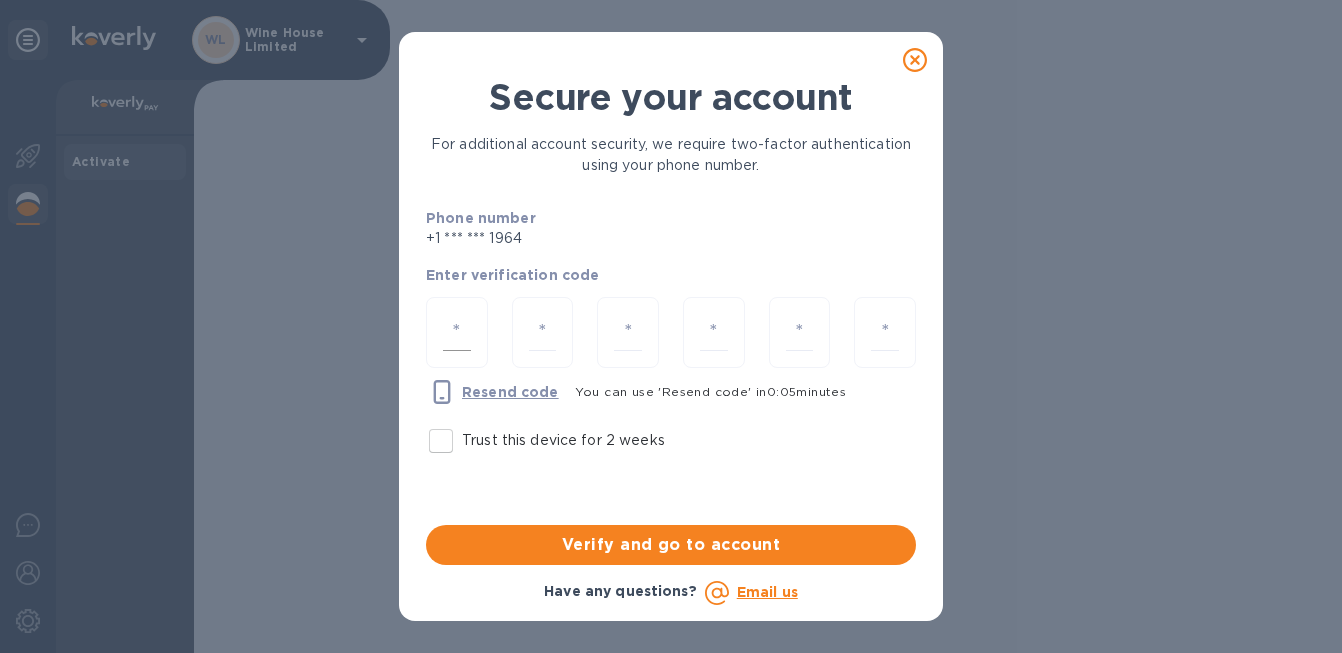 click at bounding box center (457, 332) 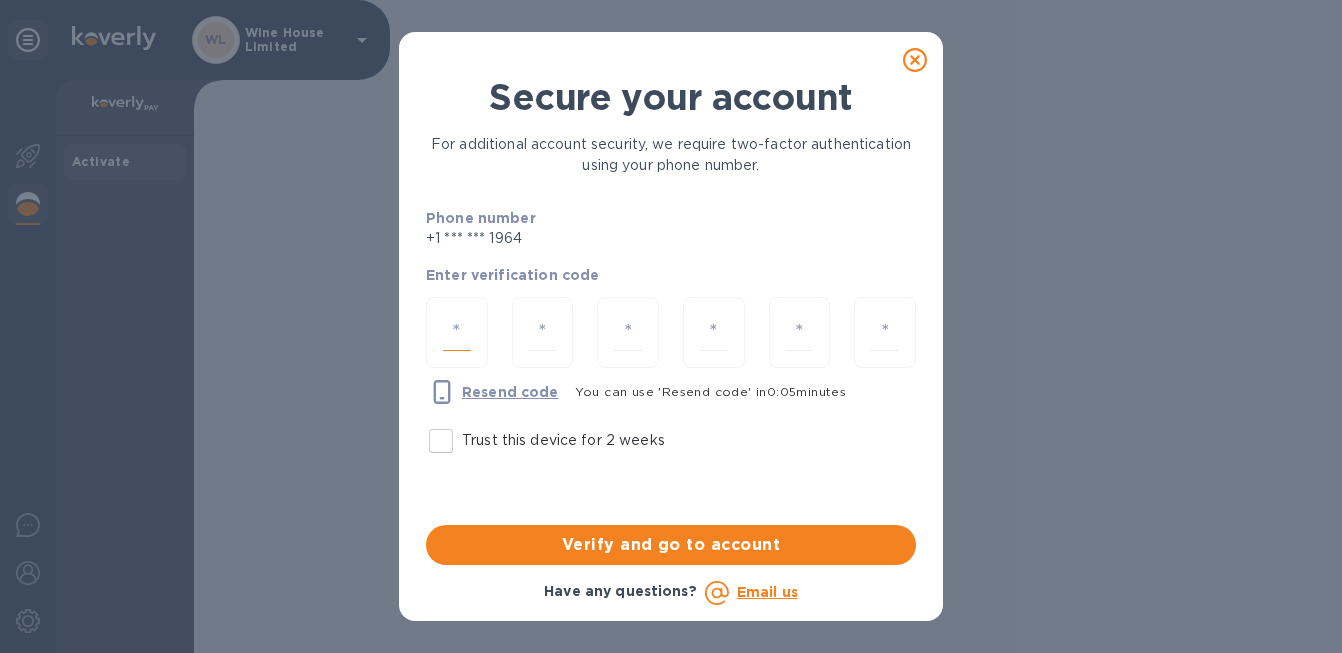 type on "5" 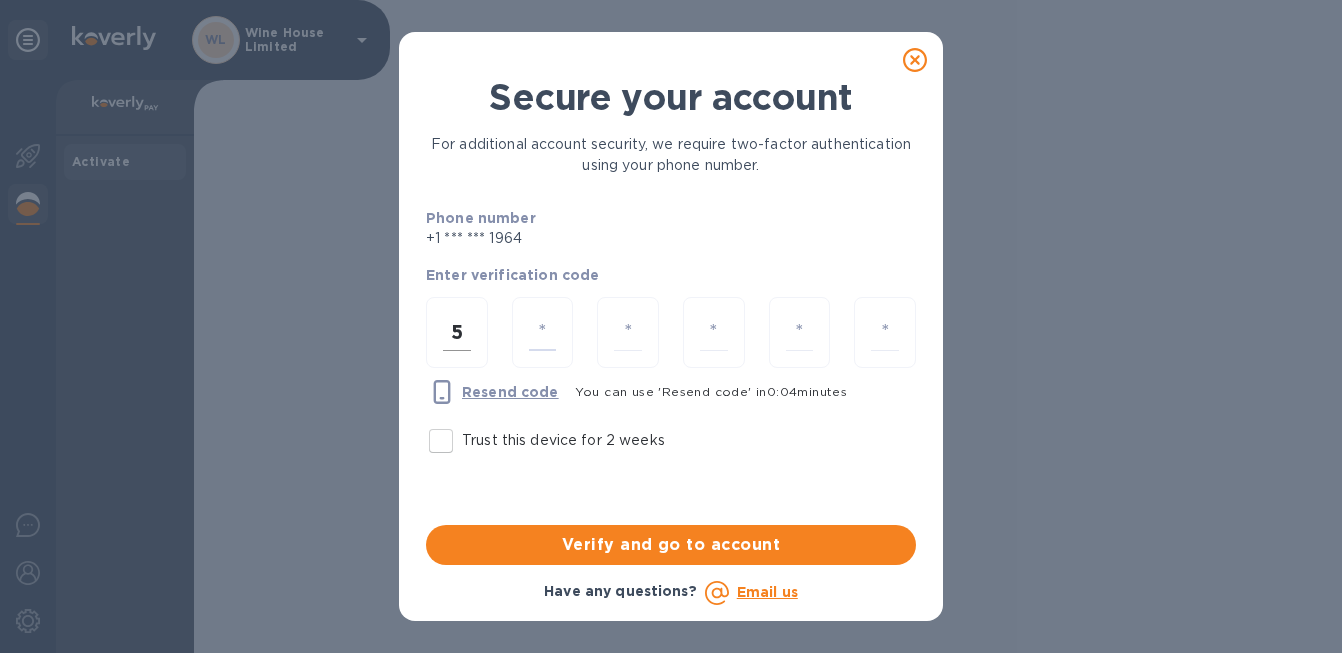 type on "2" 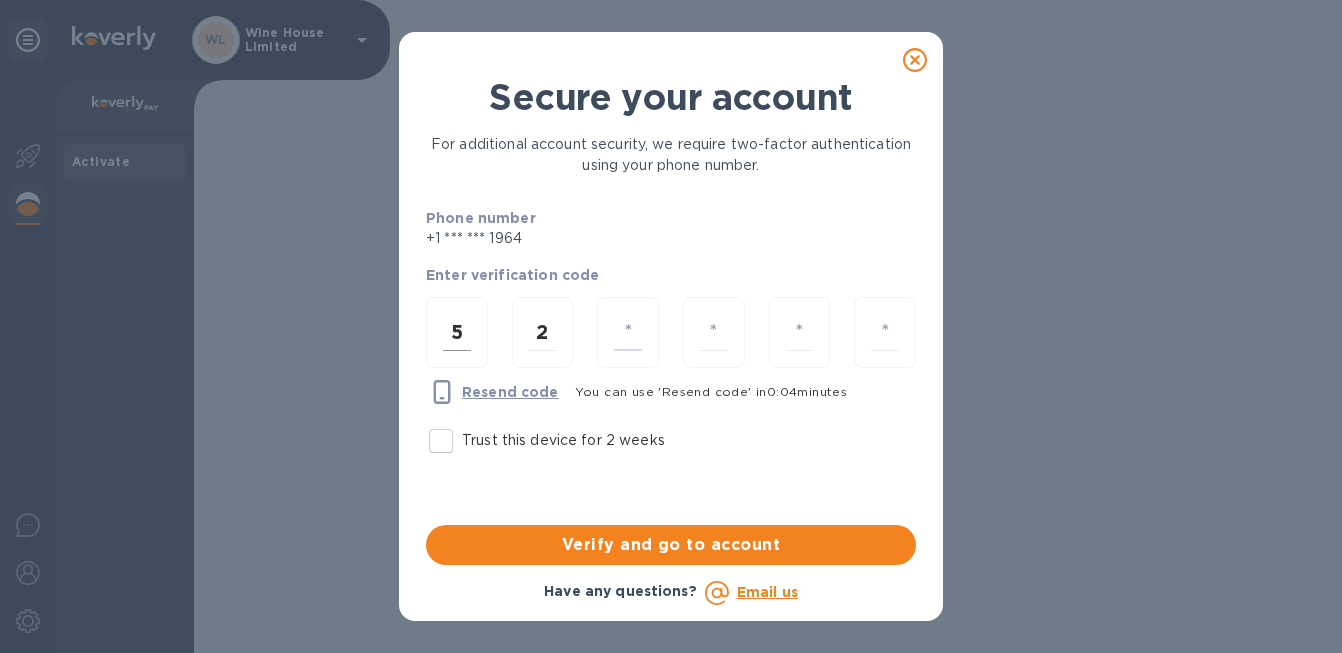 type on "3" 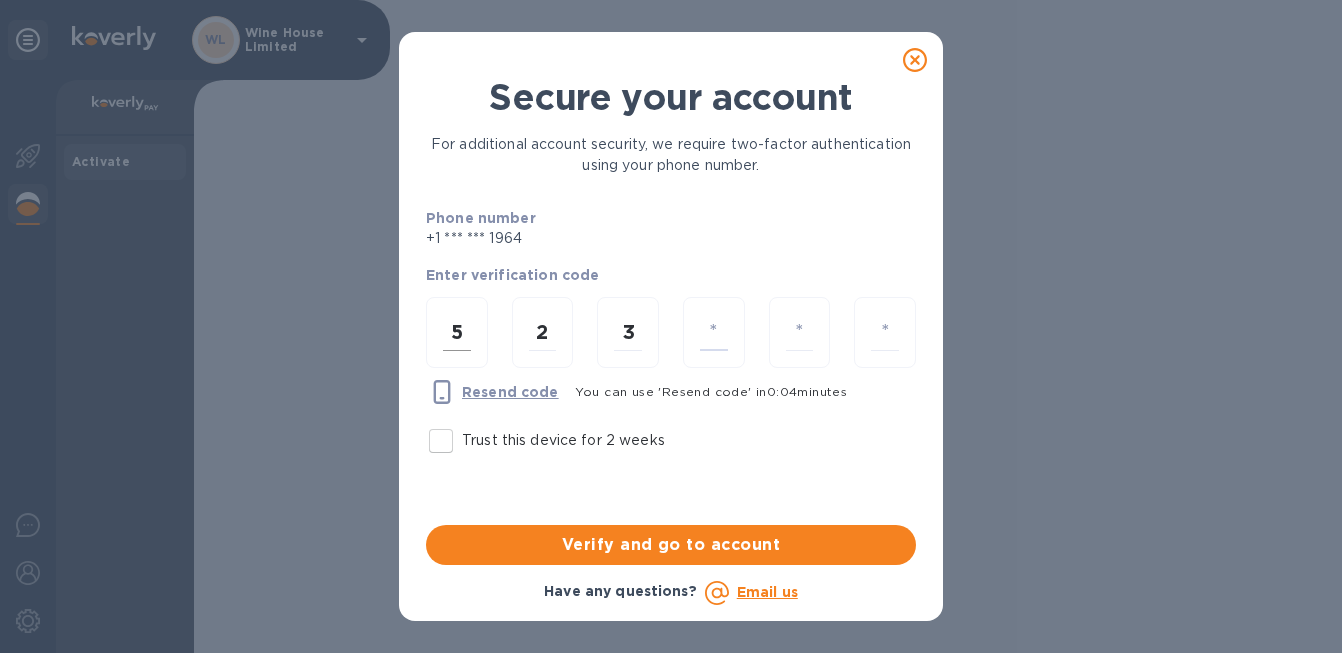 type on "2" 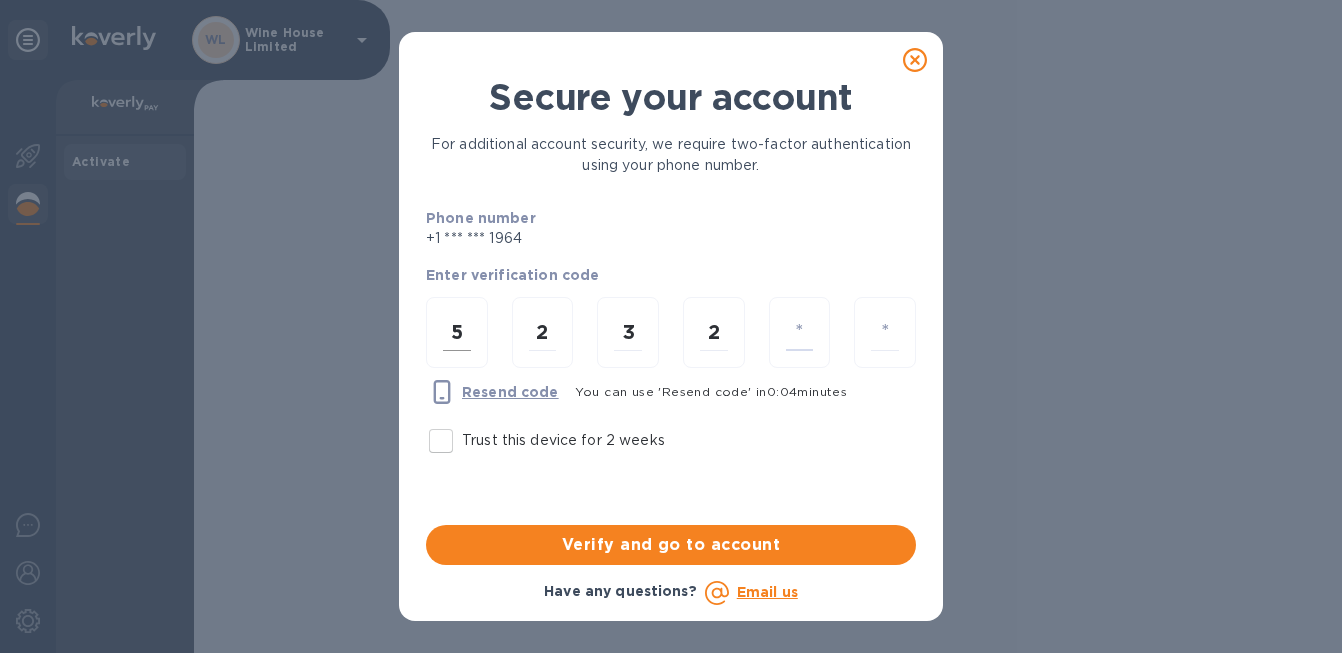 type on "1" 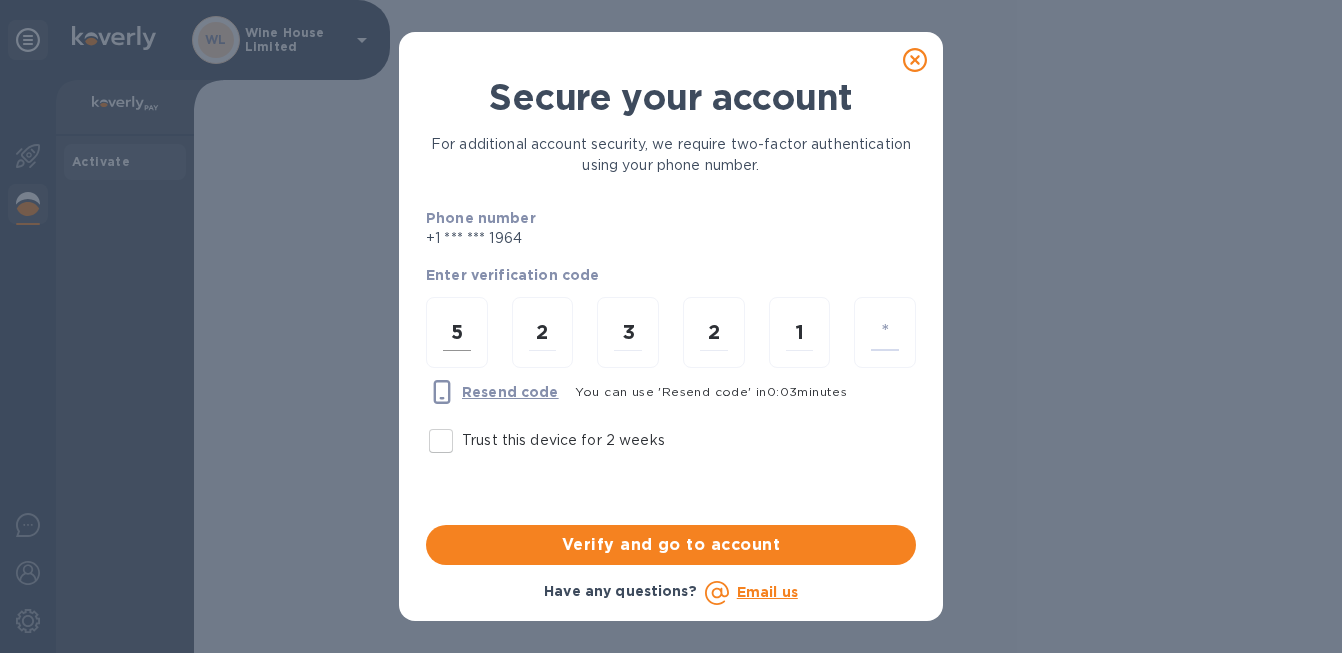 type on "6" 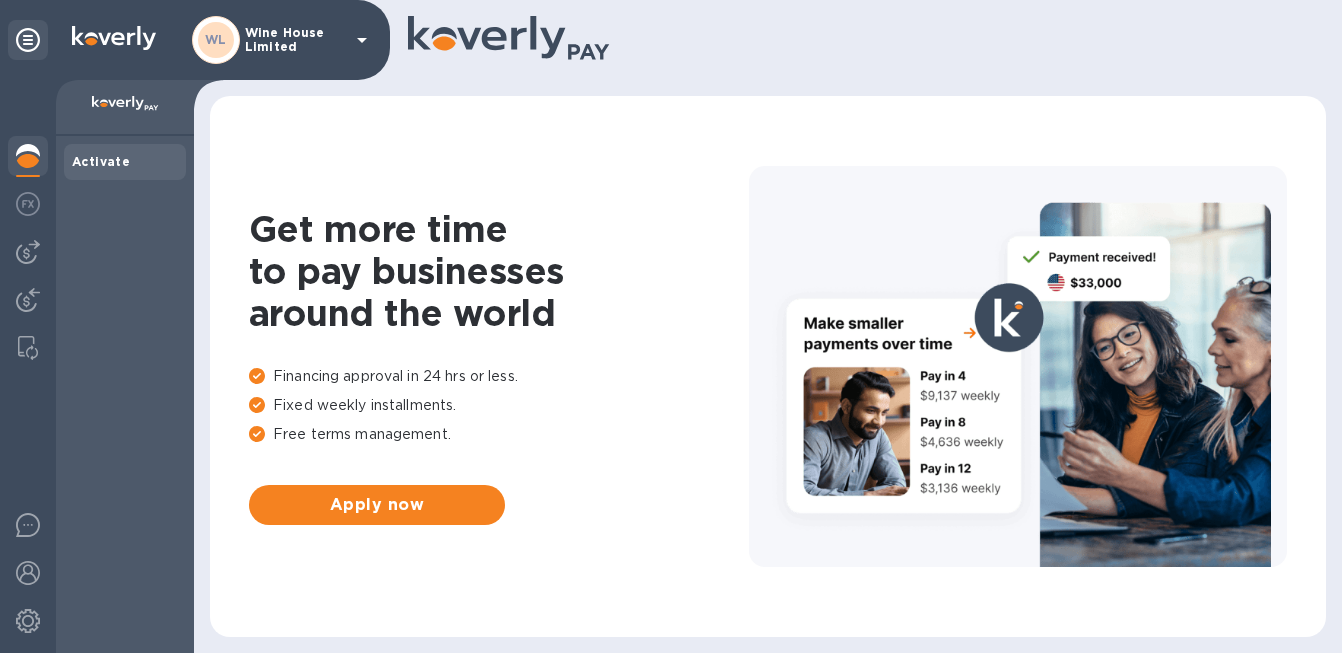scroll, scrollTop: 0, scrollLeft: 0, axis: both 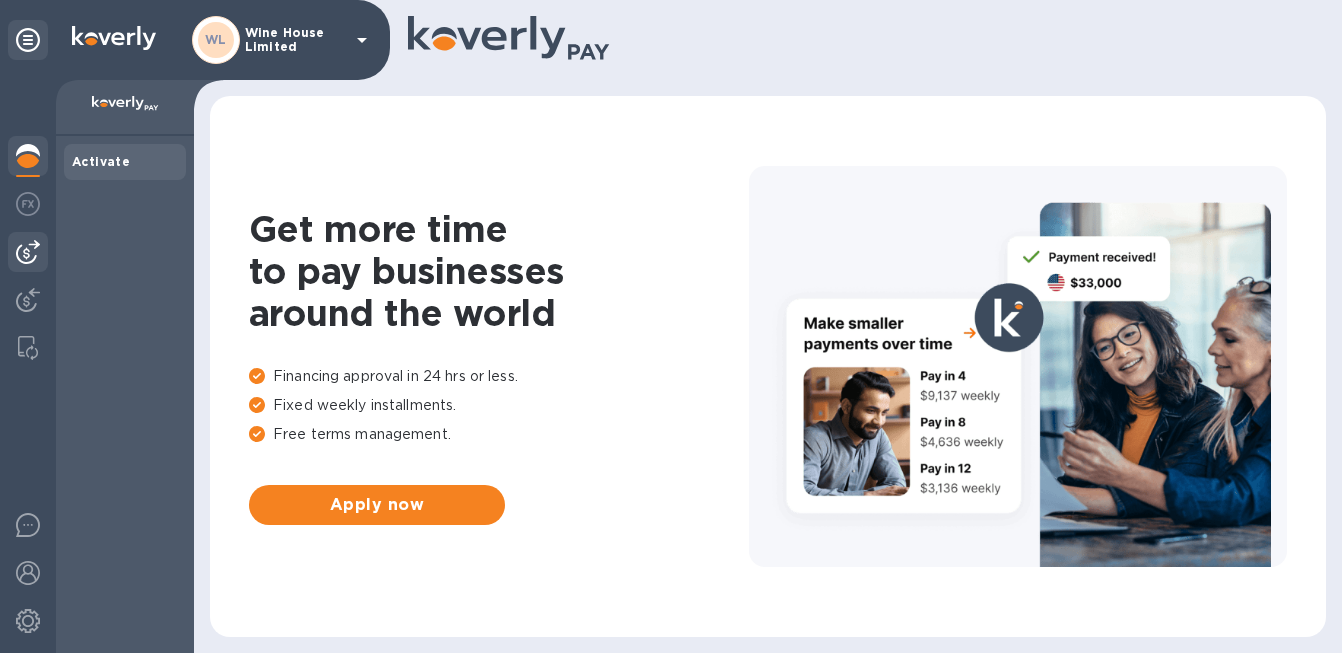 click at bounding box center (28, 252) 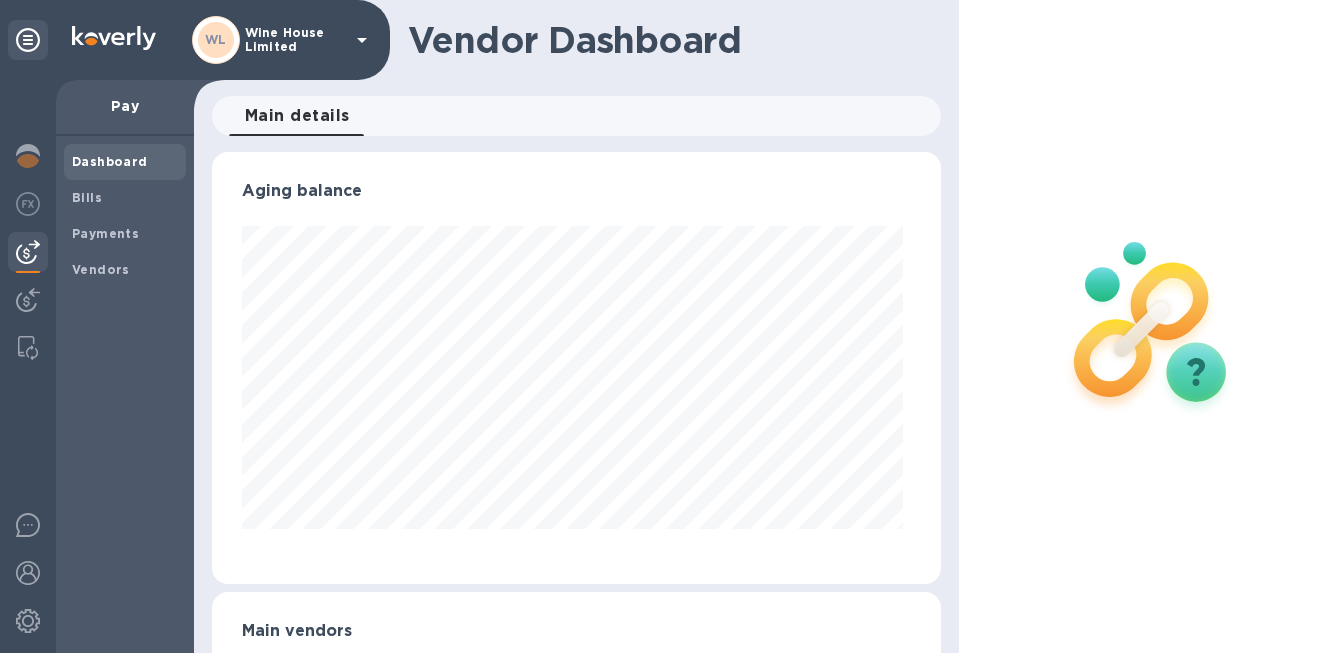 scroll, scrollTop: 999568, scrollLeft: 999278, axis: both 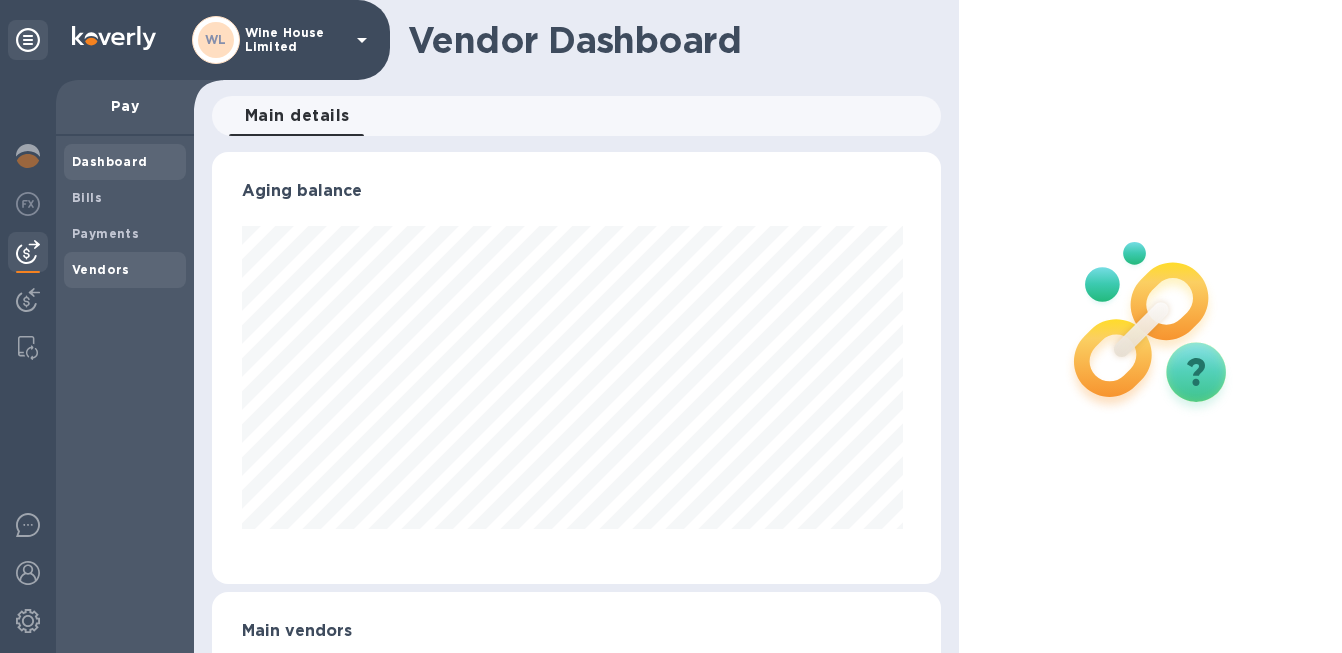 click on "Vendors" at bounding box center (101, 269) 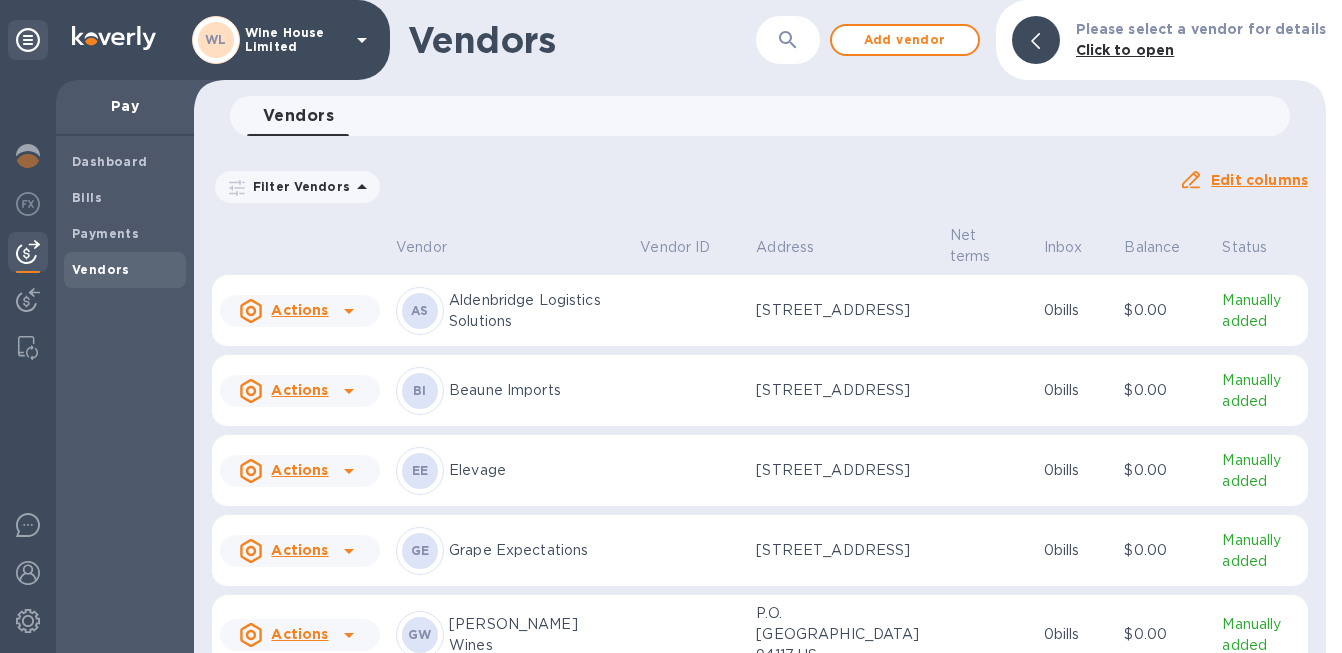 click on "Filter Vendors Auto pay:  All" at bounding box center (687, 187) 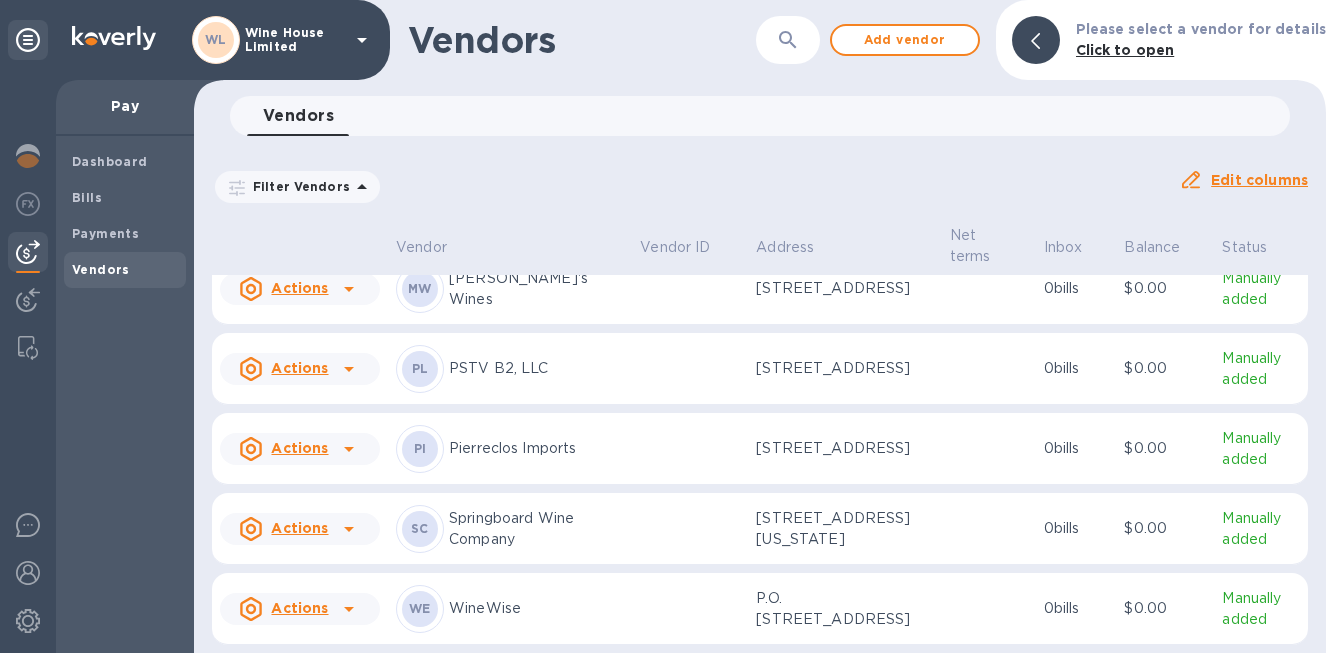 scroll, scrollTop: 766, scrollLeft: 0, axis: vertical 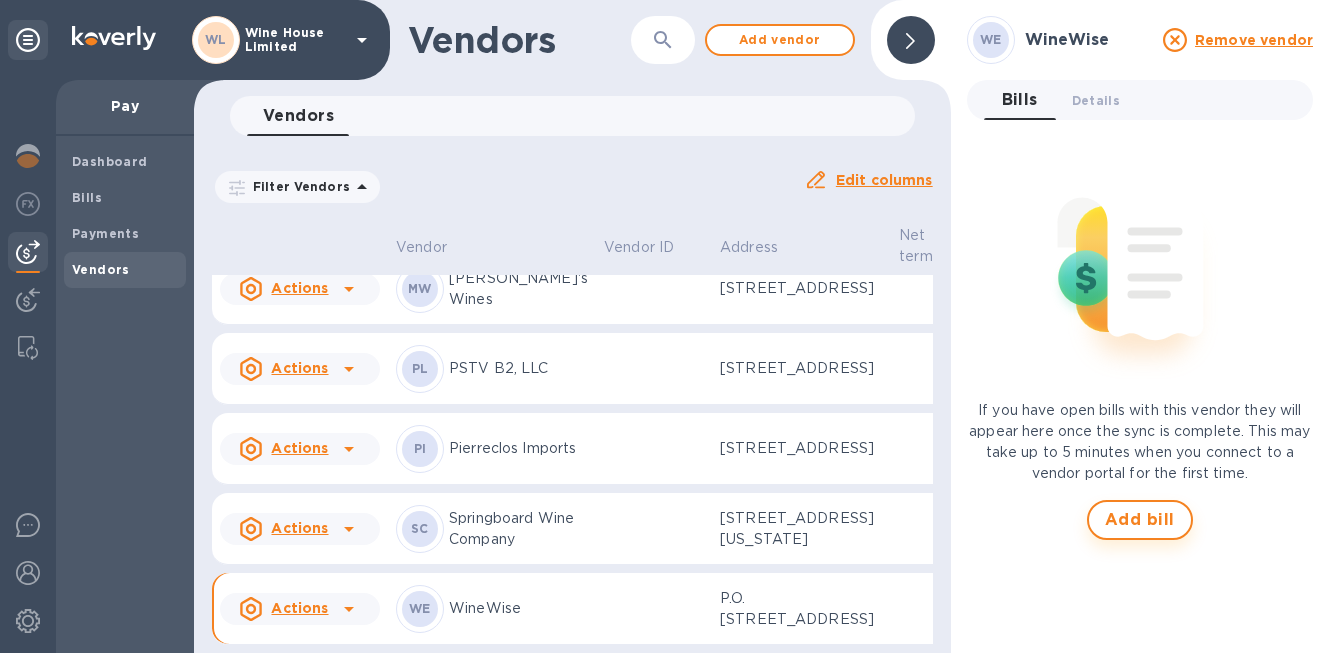 click on "Add bill" at bounding box center (1140, 520) 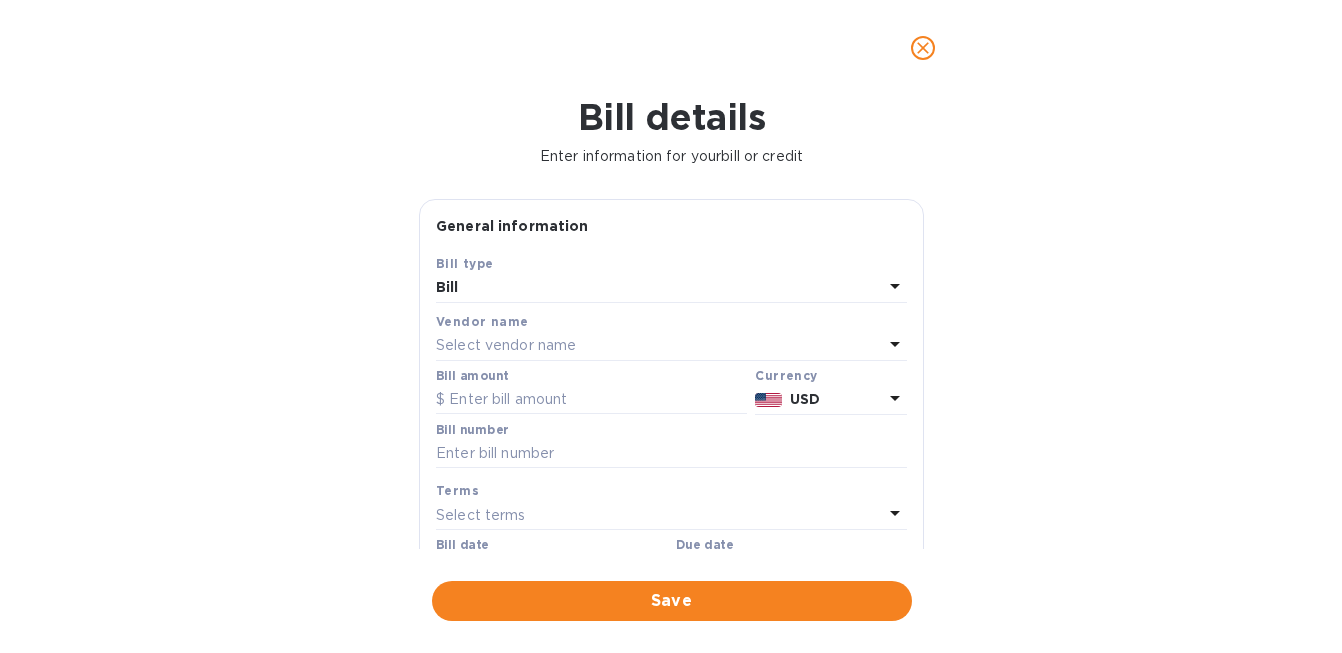 scroll, scrollTop: 0, scrollLeft: 0, axis: both 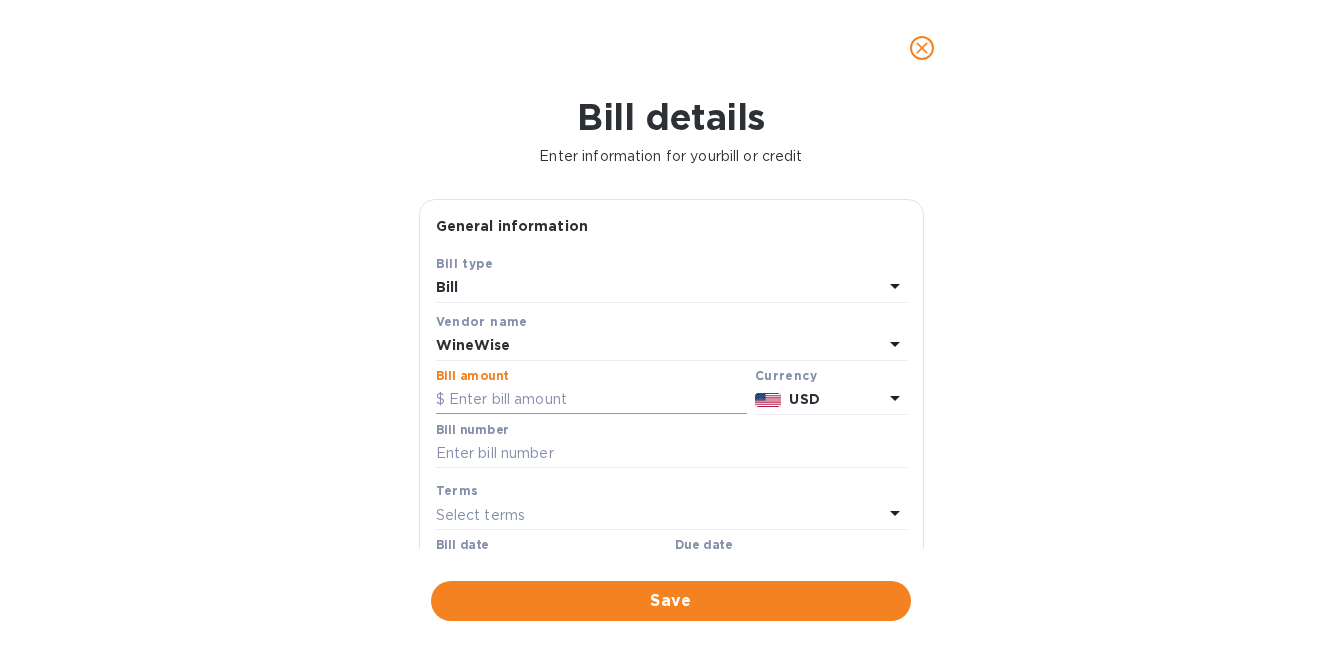 click at bounding box center [591, 400] 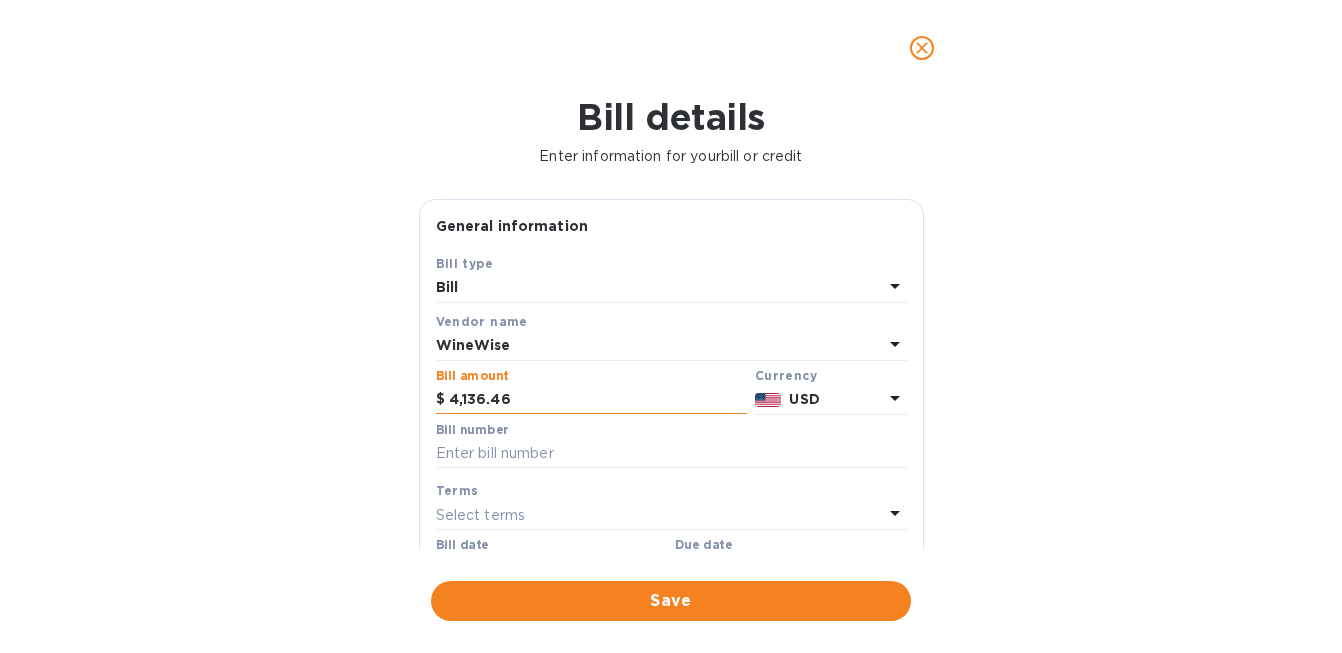 click on "4,136.46" at bounding box center [598, 400] 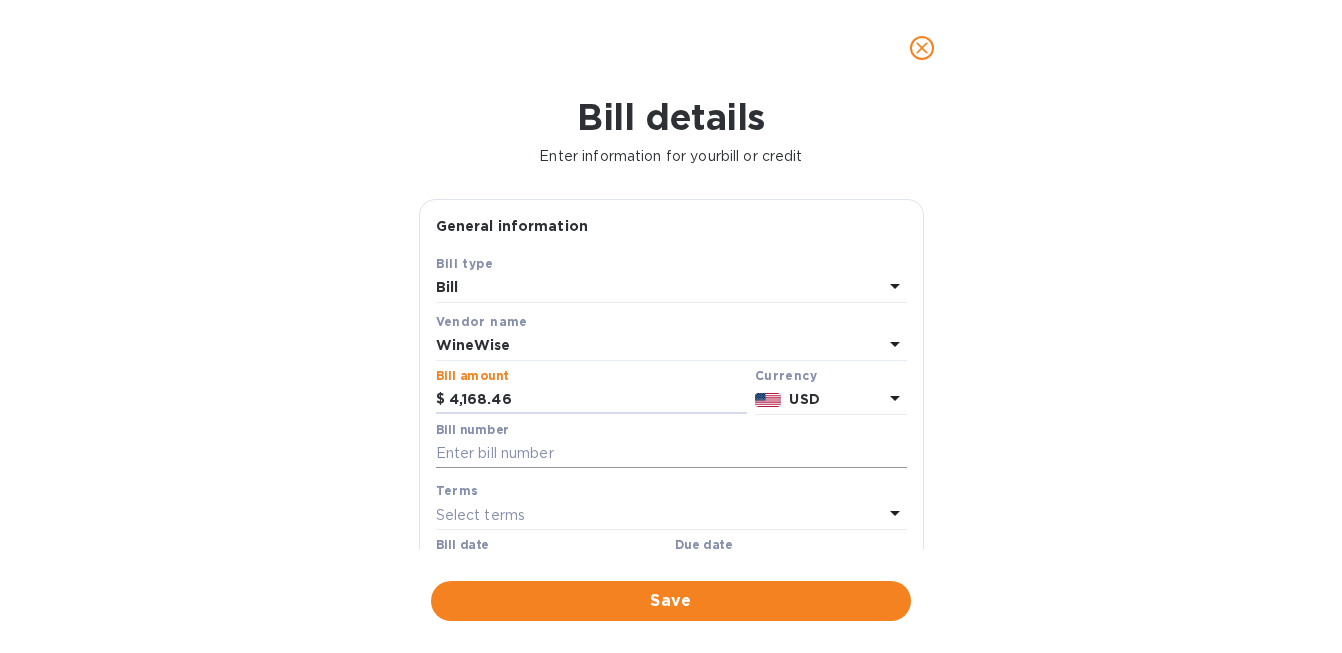 type on "4,168.46" 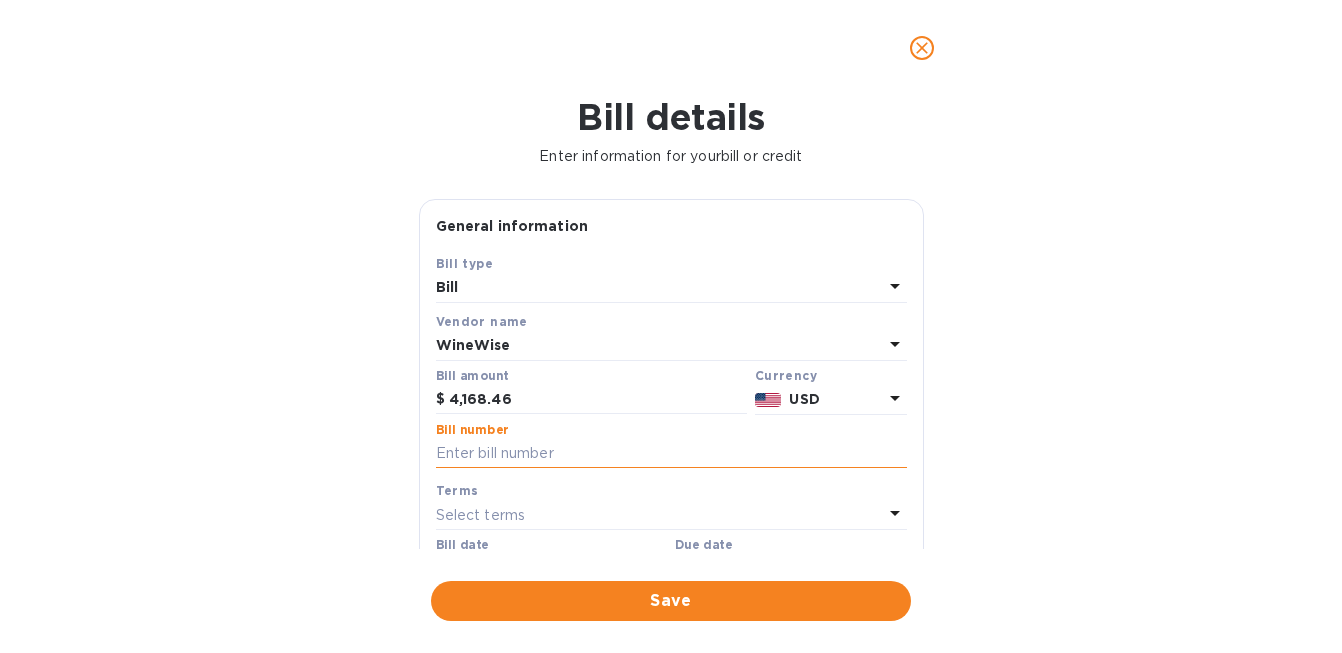 click at bounding box center (671, 454) 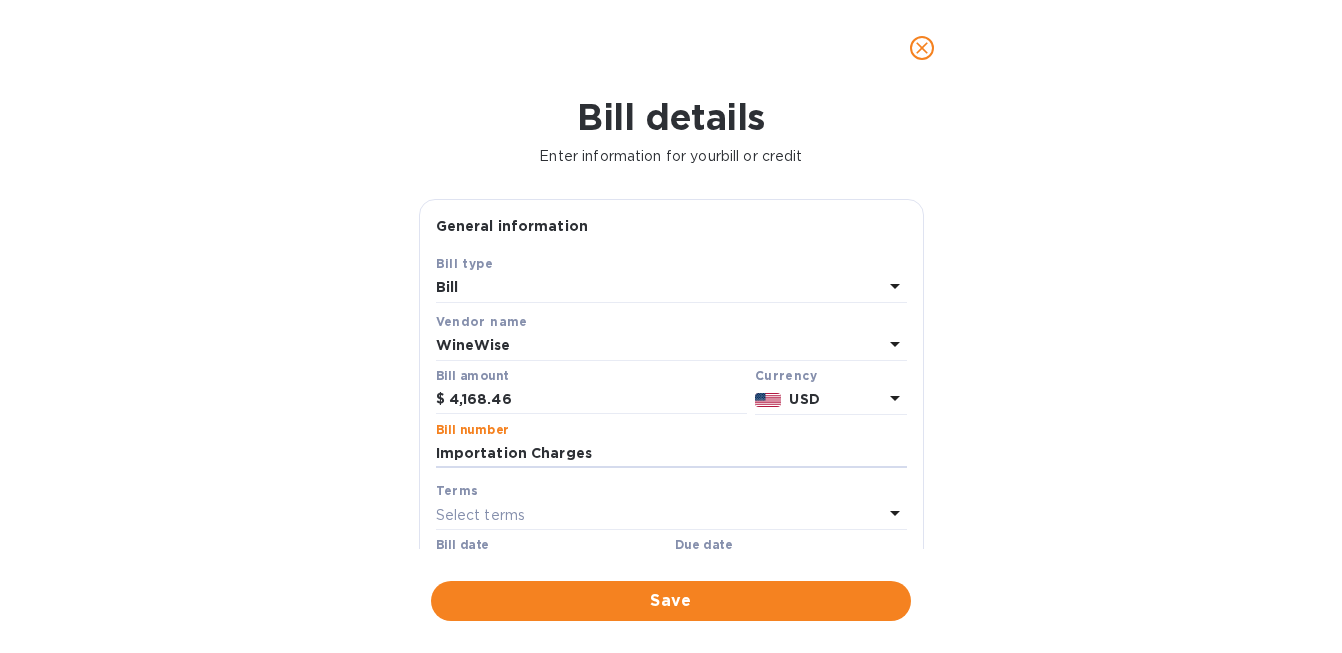 type on "Importation Charges" 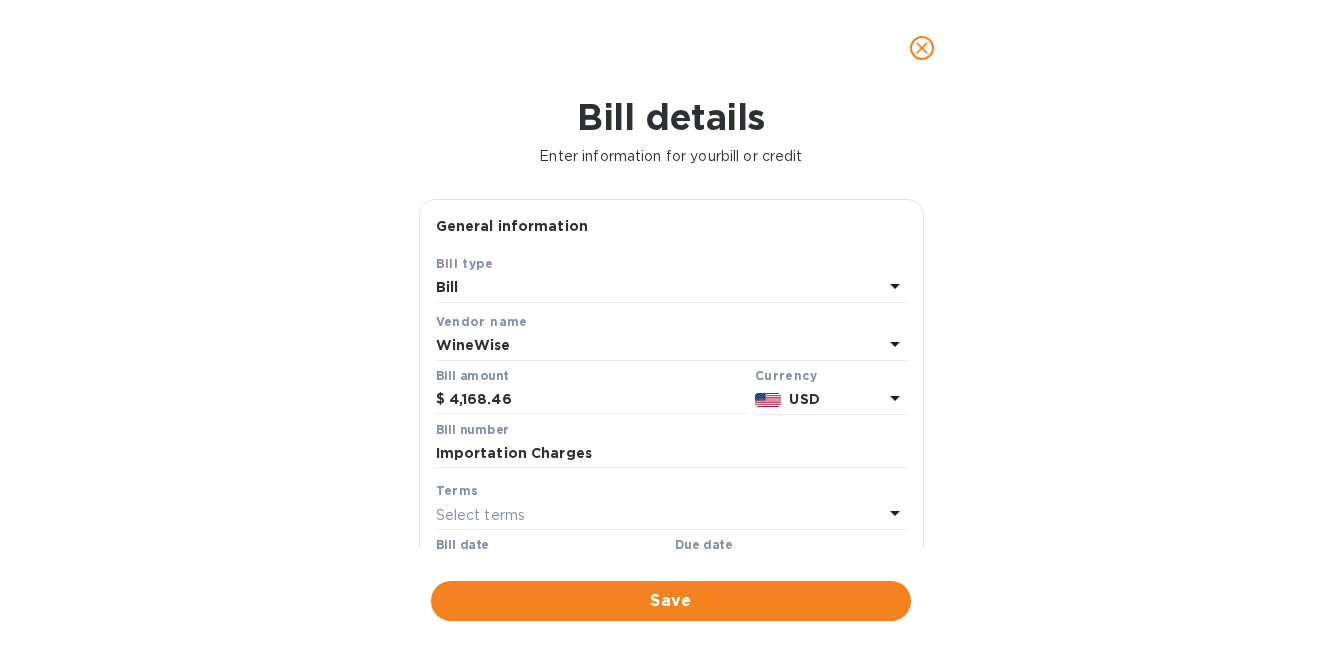 click on "Bill details Enter information for your  bill or credit General information Save Bill type Bill Vendor name WineWise Bill amount $ 4,168.46 Currency USD Bill number Importation Charges   Terms Select terms Bill date [DATE]   Due date   G/L account Select G/L account Notes (optional)   Bill  image Choose  a bill  and   drag it here Save" at bounding box center (671, 374) 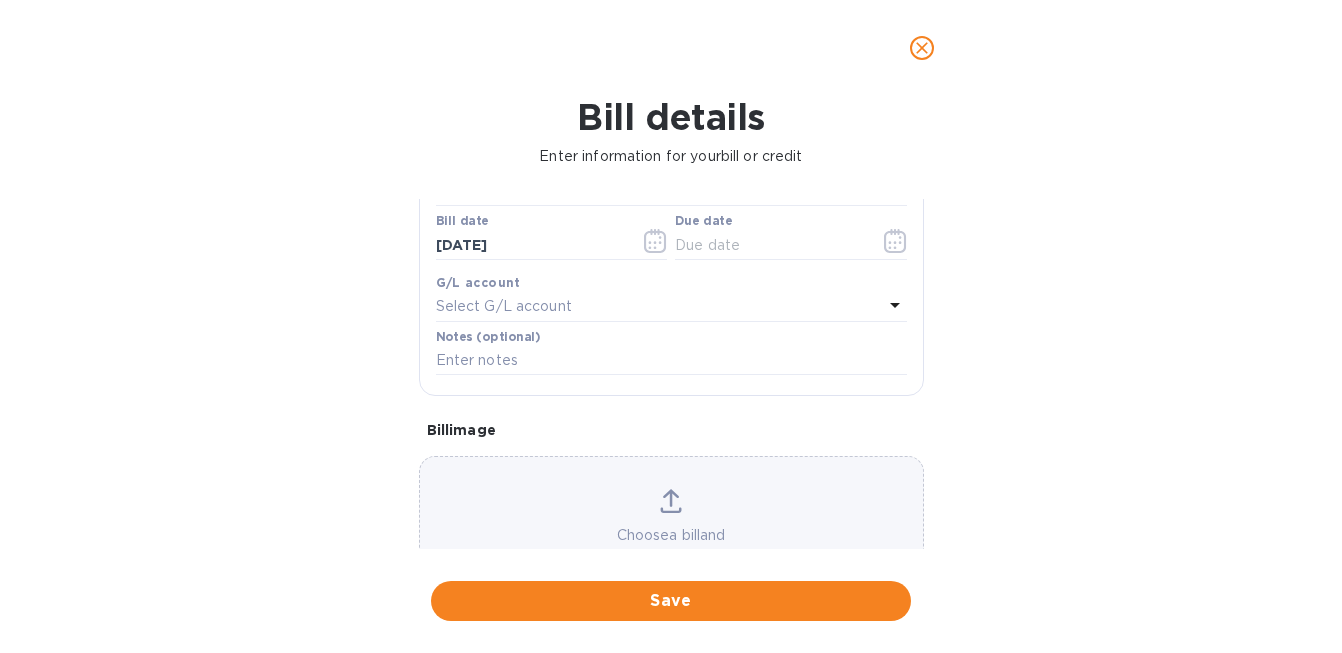 scroll, scrollTop: 306, scrollLeft: 0, axis: vertical 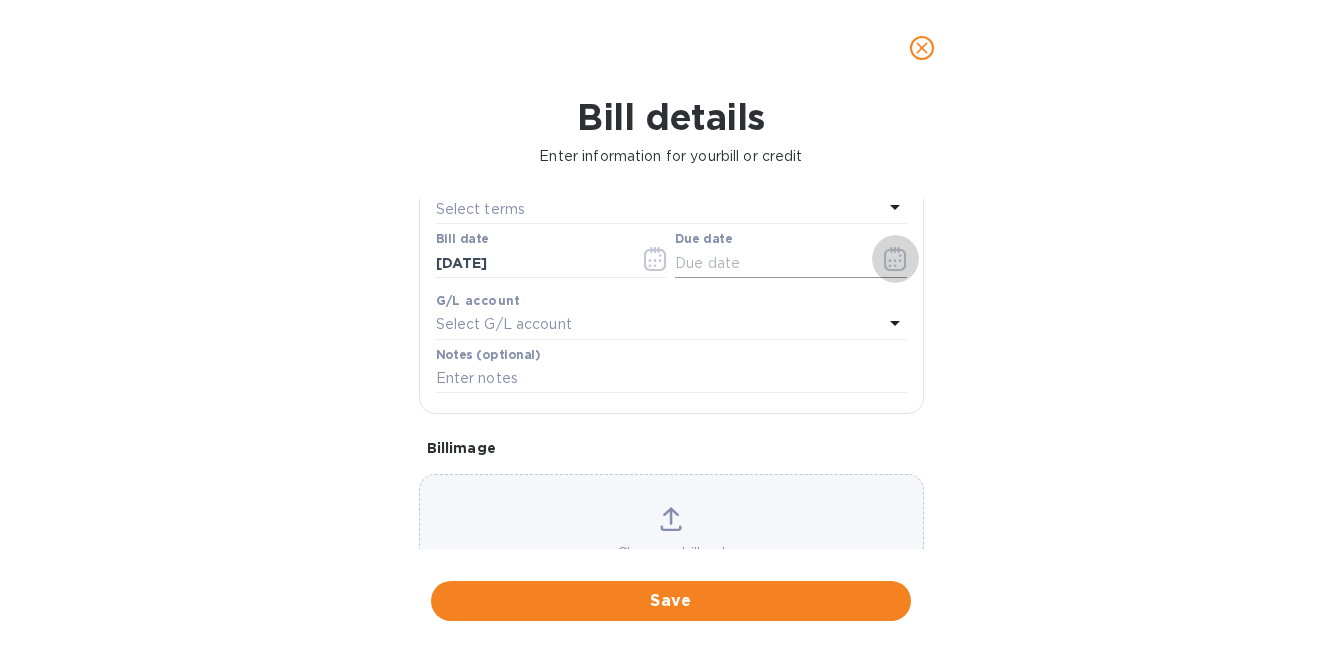 click 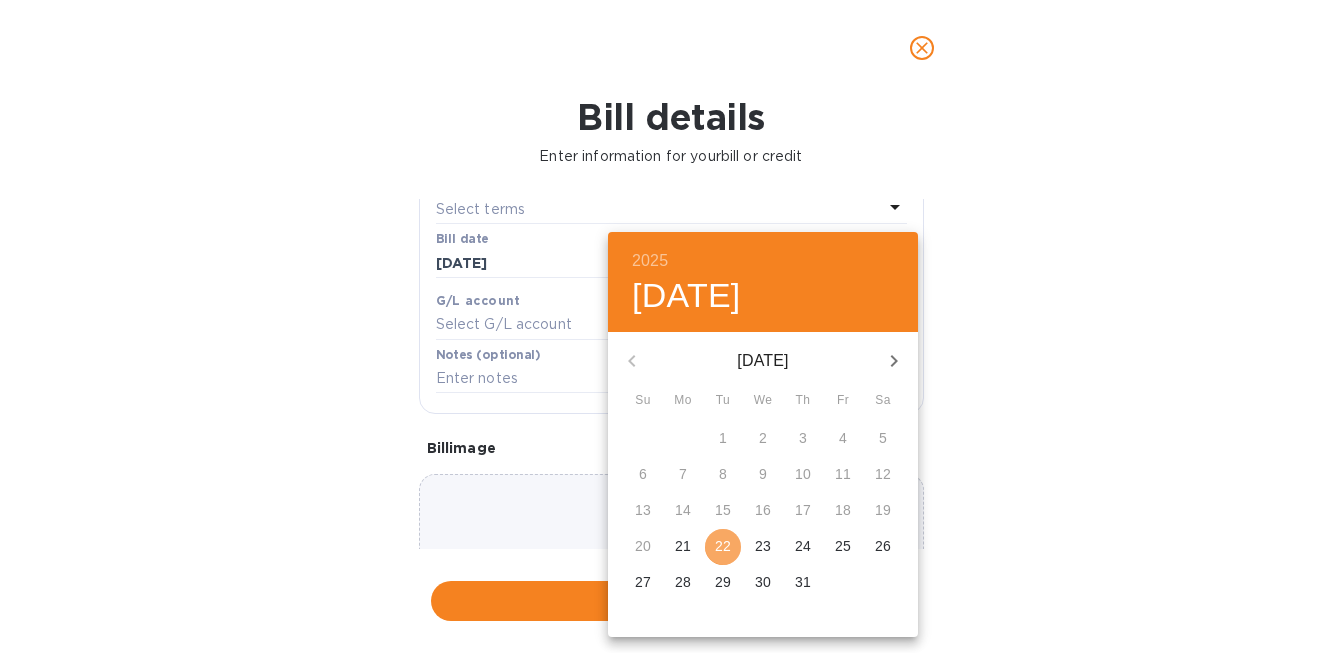 click on "22" at bounding box center [723, 546] 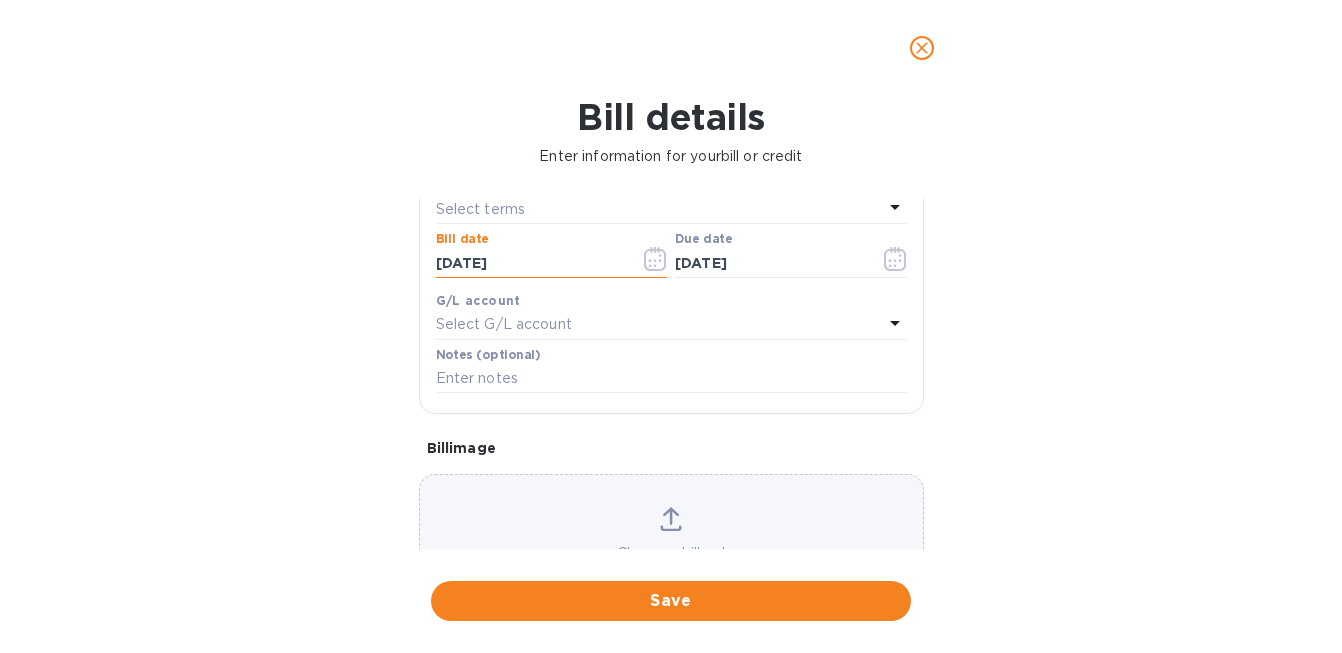 click on "[DATE]" at bounding box center [530, 263] 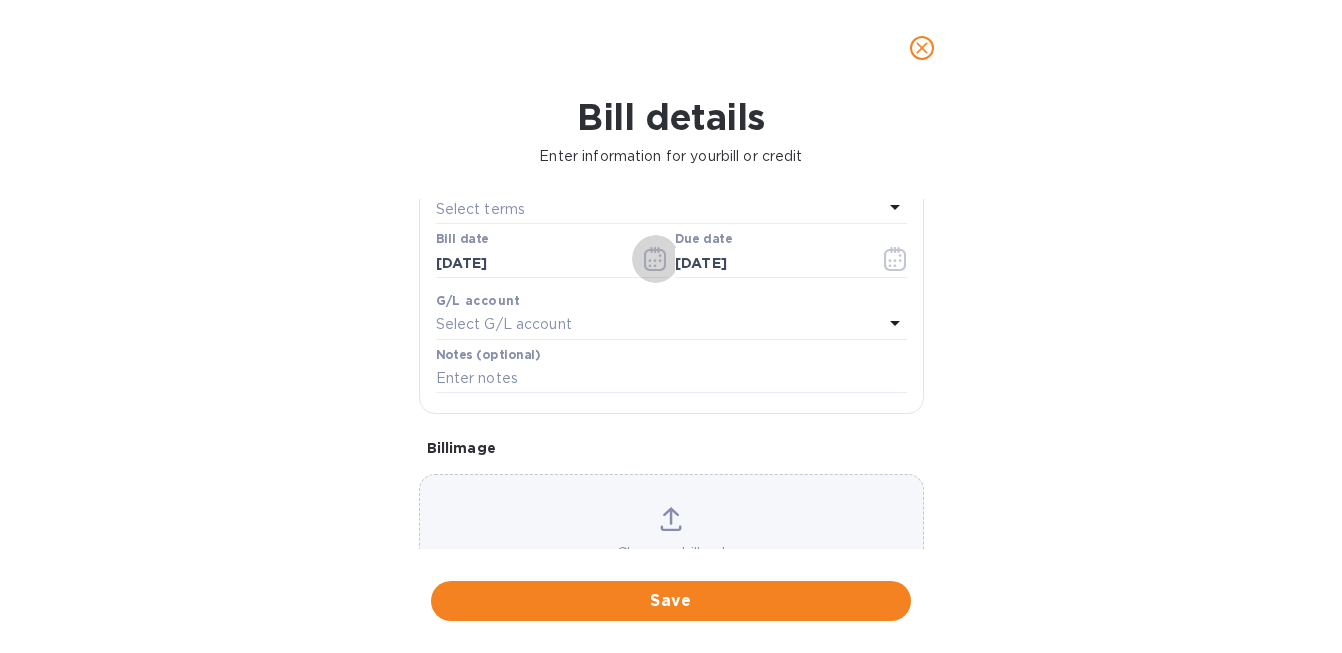 click on "Bill details Enter information for your  bill or credit General information Save Bill type Bill Vendor name WineWise Bill amount $ 4,168.46 Currency USD Bill number Importation Charges   Terms Select terms Bill date [DATE]   Due date [DATE]   G/L account Select G/L account Notes (optional)   Bill  image Choose  a bill  and   drag it here Save" at bounding box center (671, 374) 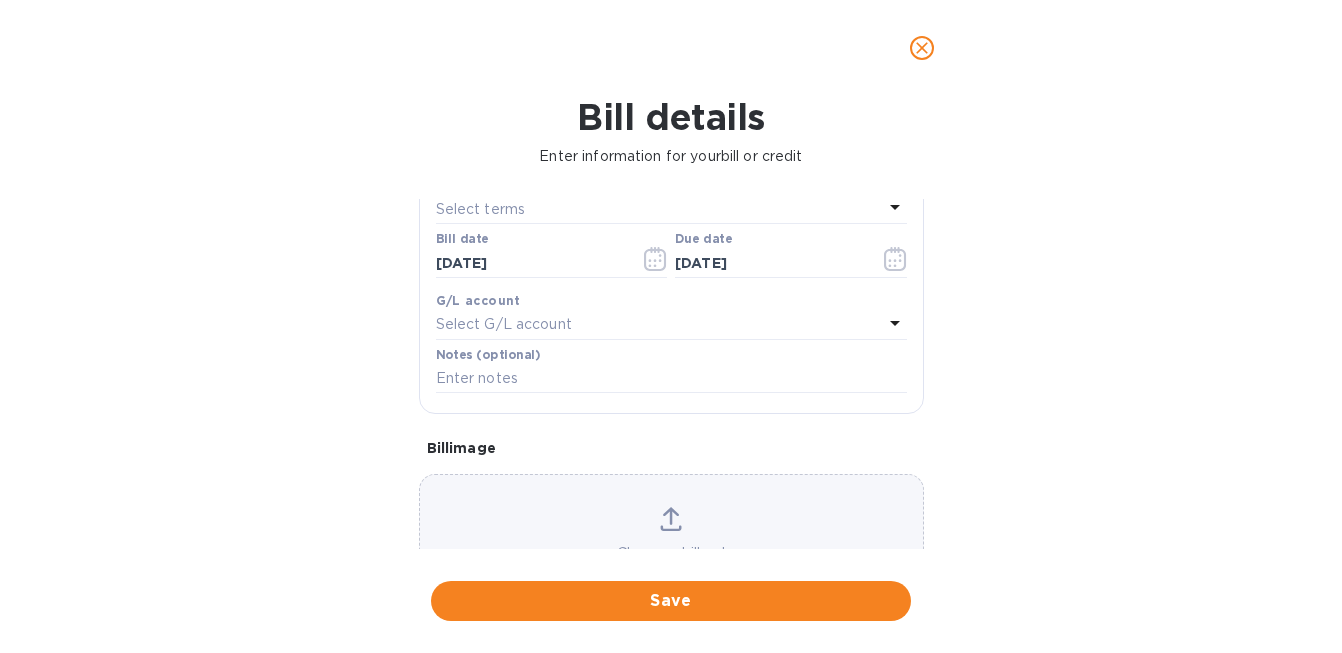 scroll, scrollTop: 402, scrollLeft: 0, axis: vertical 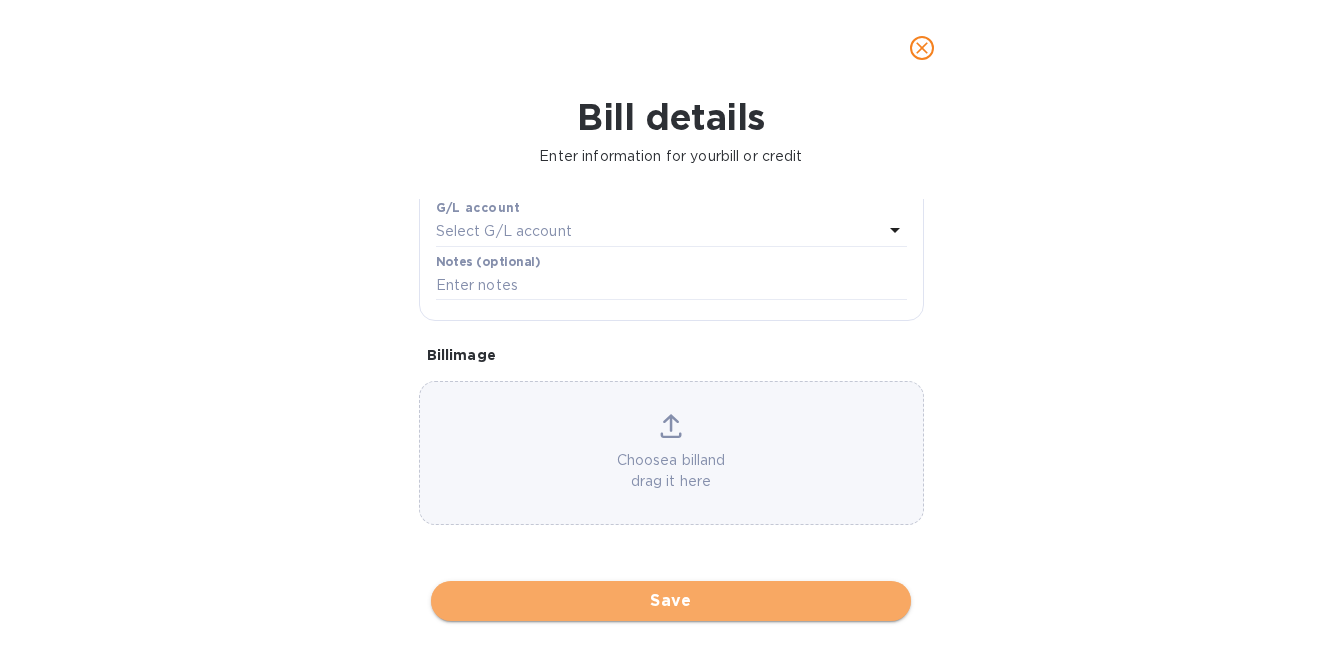 click on "Save" at bounding box center [671, 601] 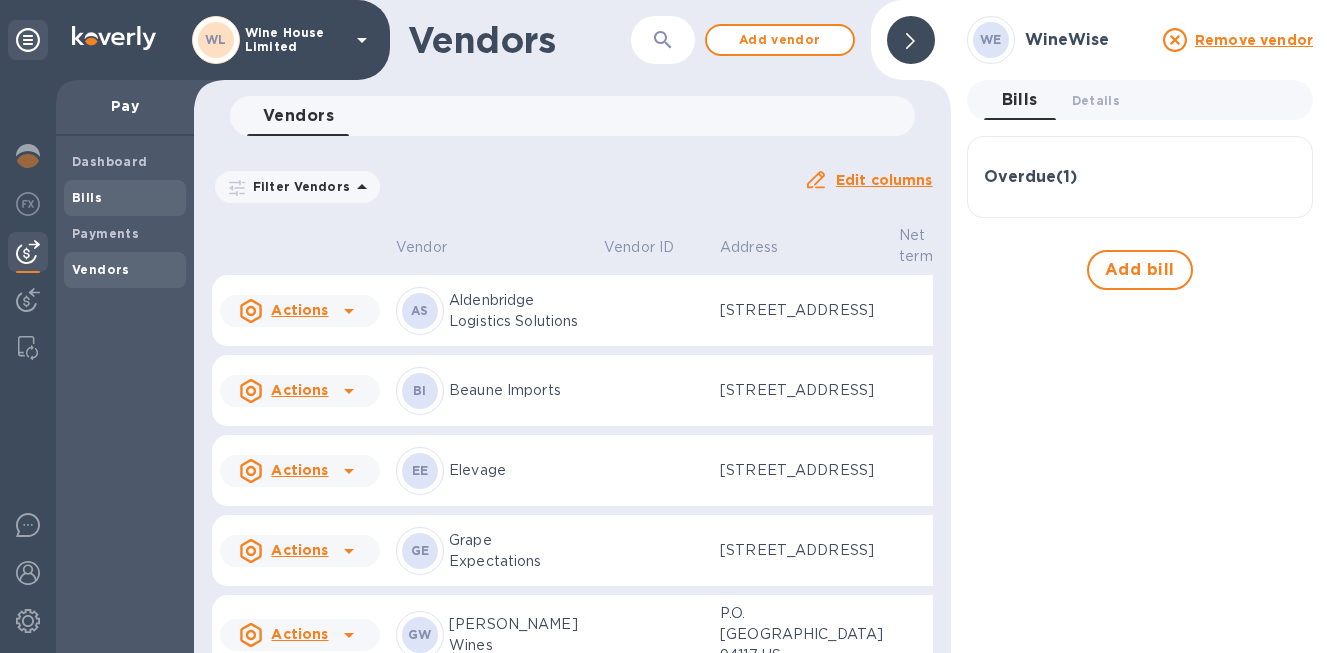 click on "Bills" at bounding box center [87, 197] 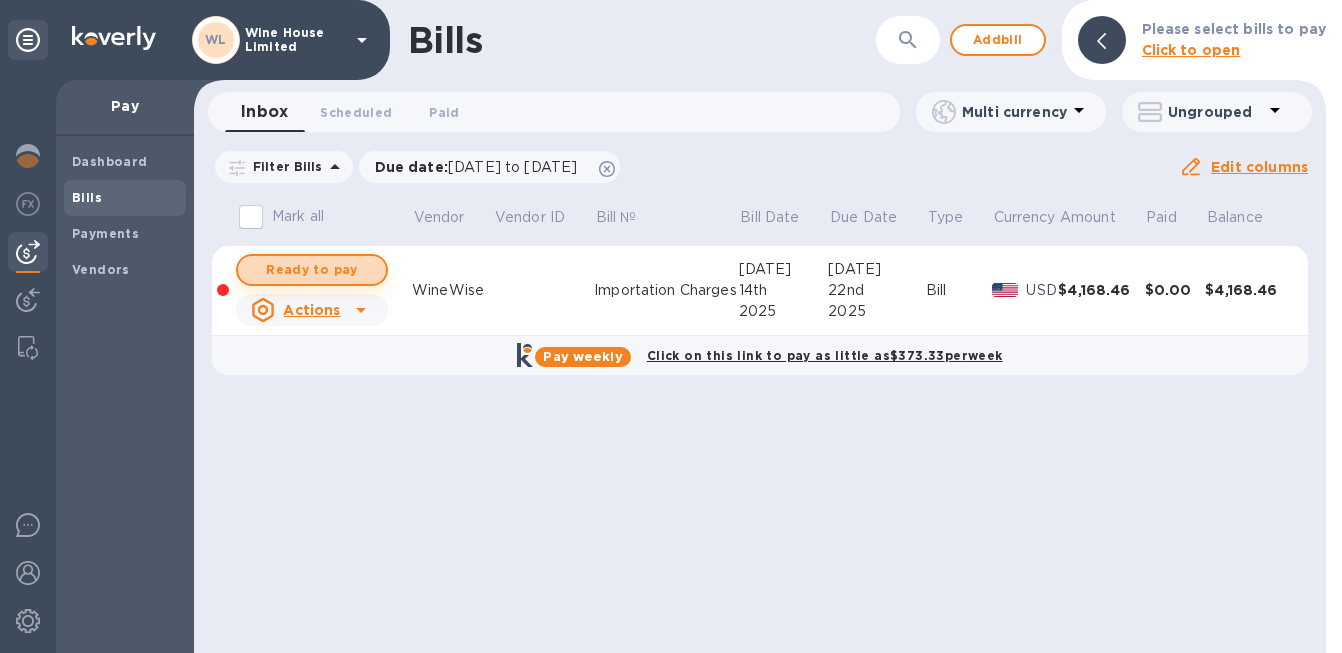 click on "Ready to pay" at bounding box center (312, 270) 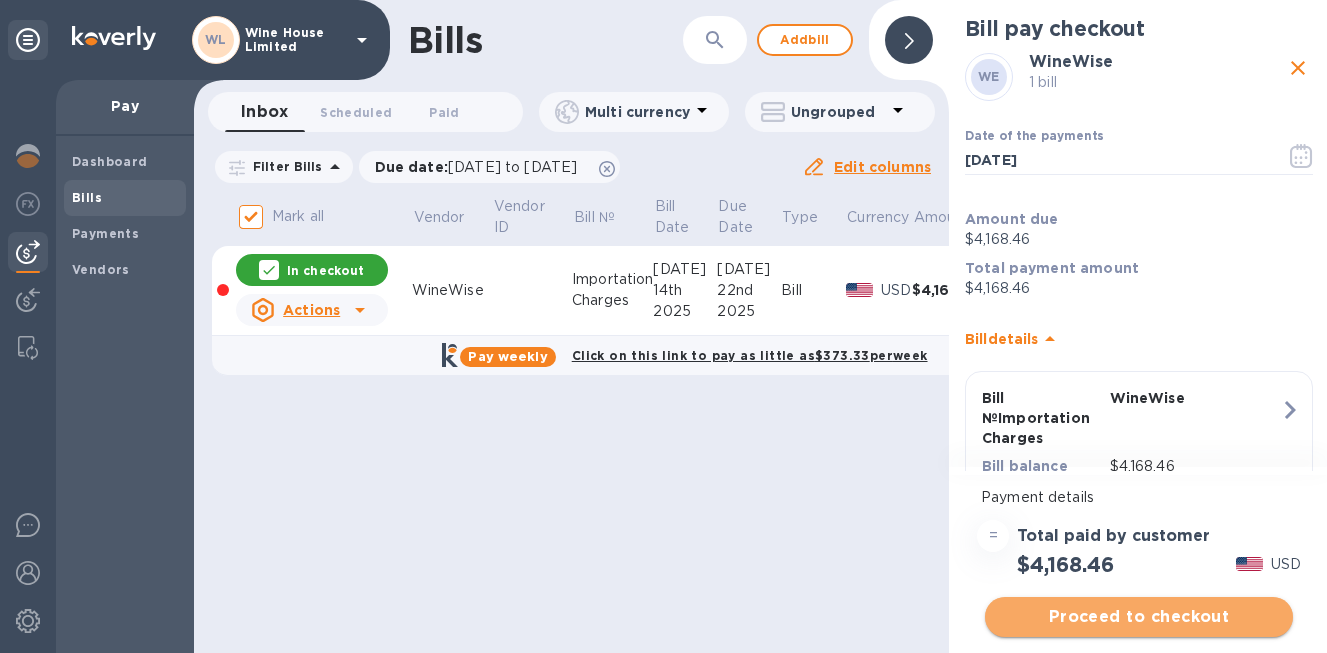 click on "Proceed to checkout" at bounding box center (1139, 617) 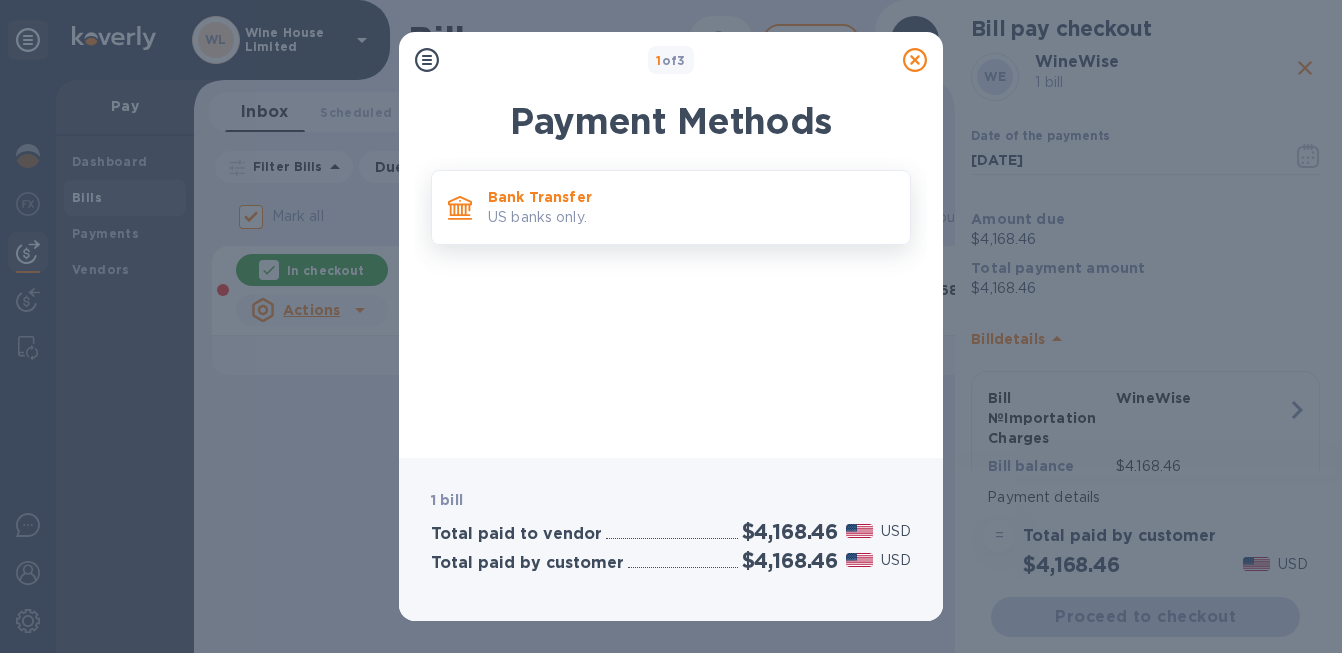 click on "US banks only." at bounding box center (691, 217) 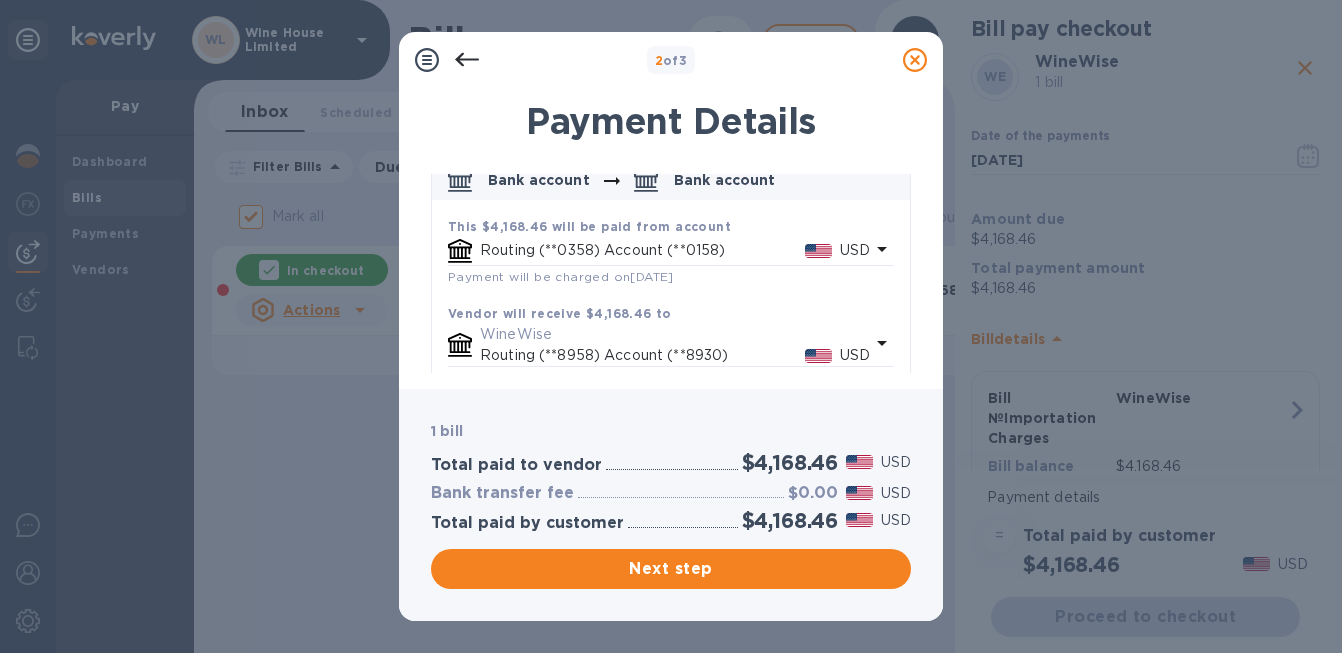 scroll, scrollTop: 145, scrollLeft: 0, axis: vertical 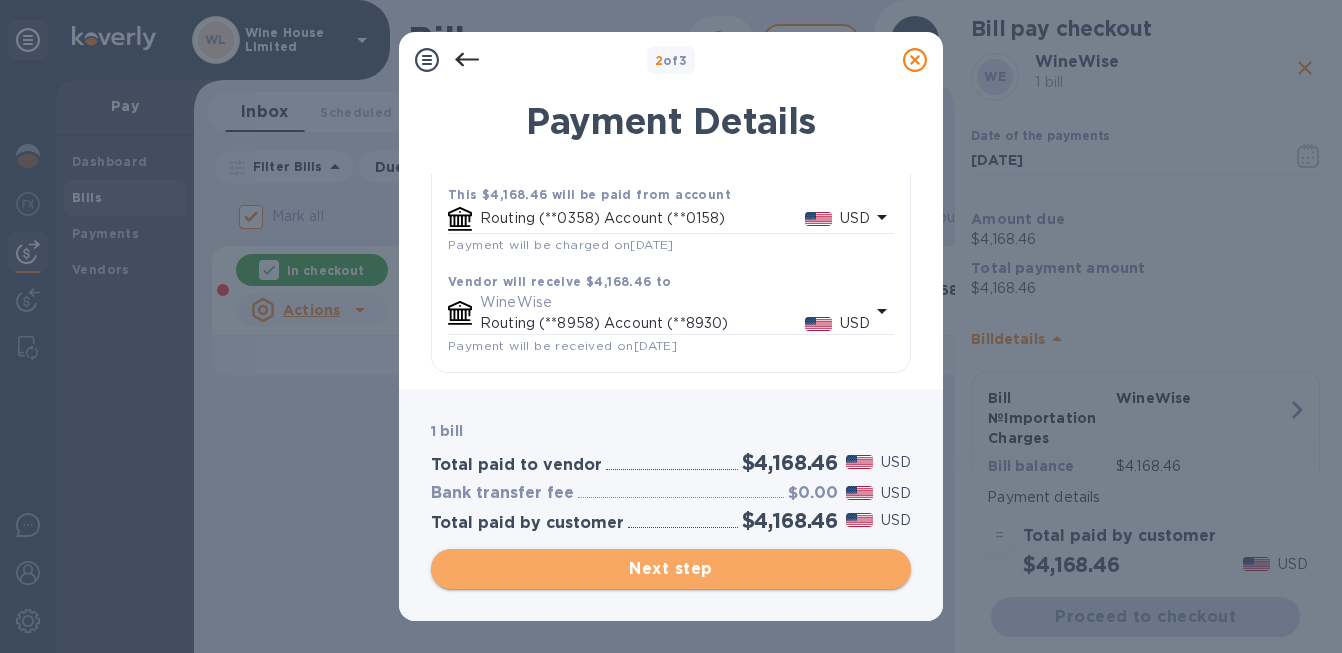click on "Next step" at bounding box center [671, 569] 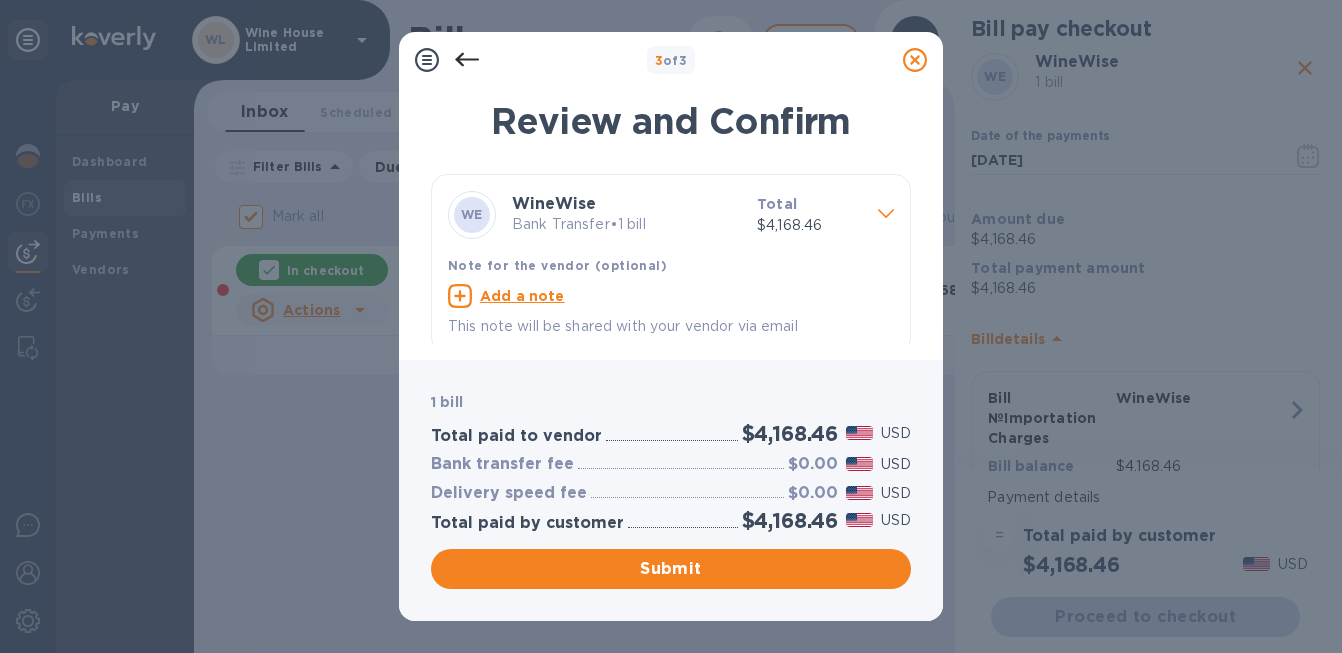 scroll, scrollTop: 11, scrollLeft: 0, axis: vertical 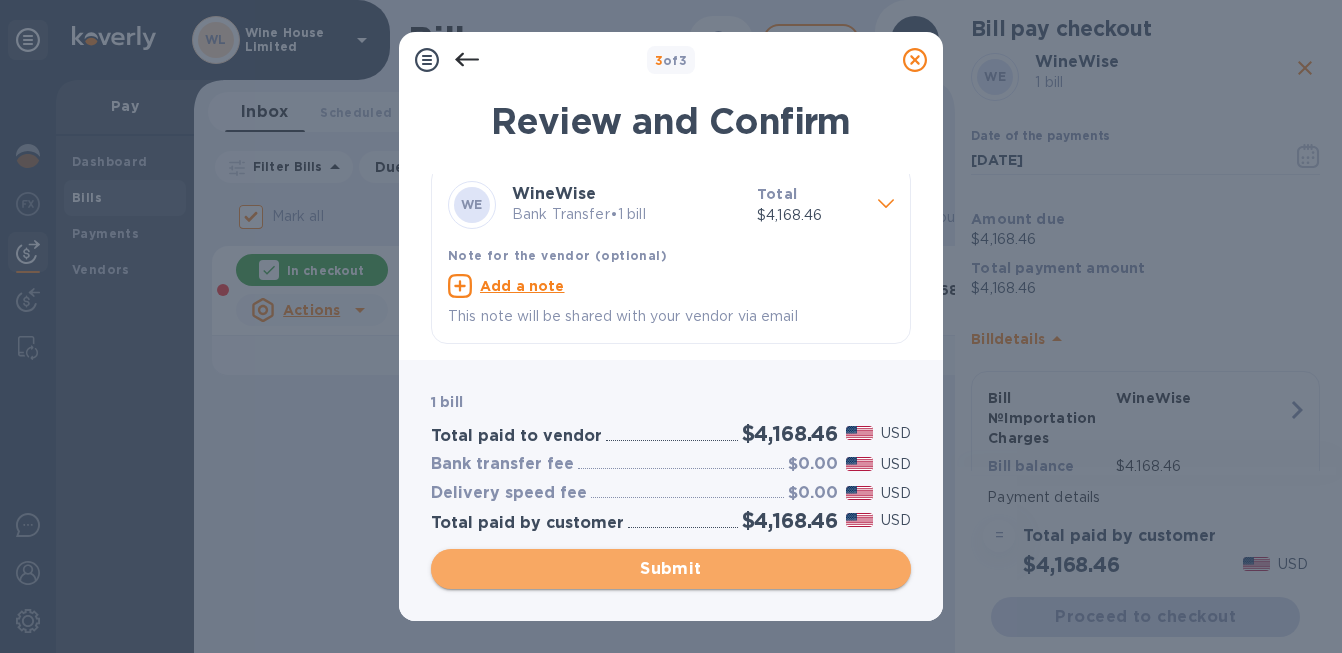 click on "Submit" at bounding box center (671, 569) 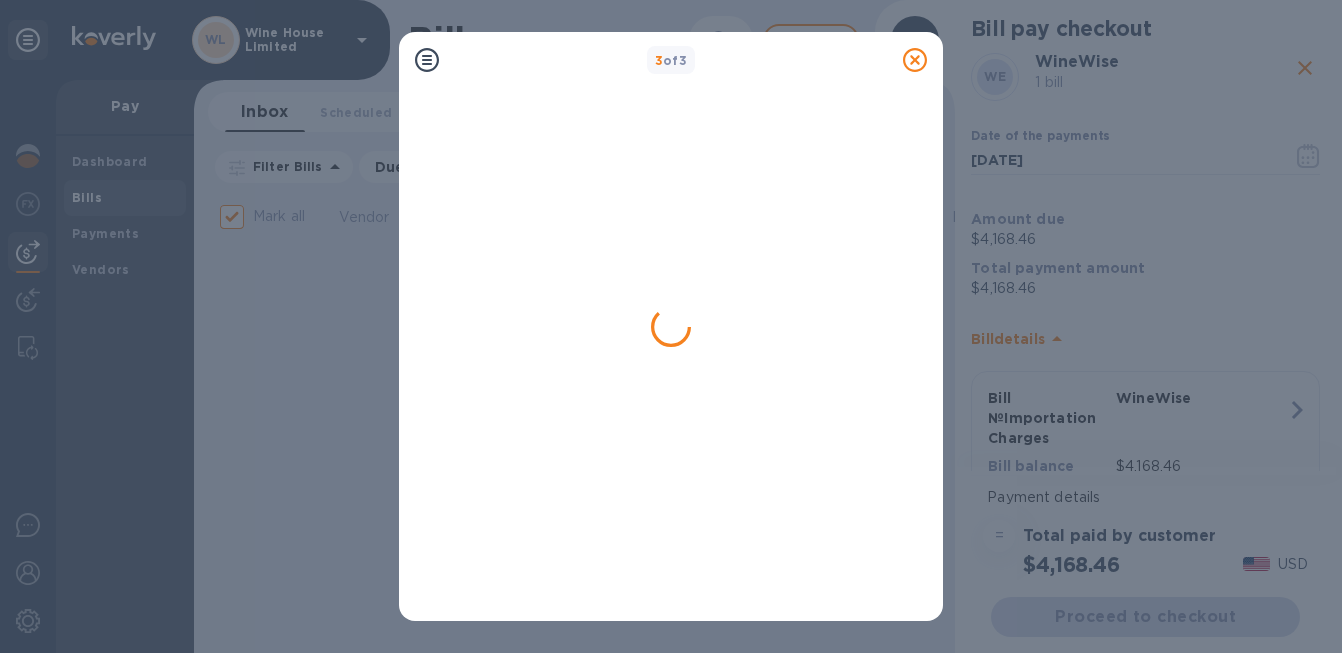 checkbox on "false" 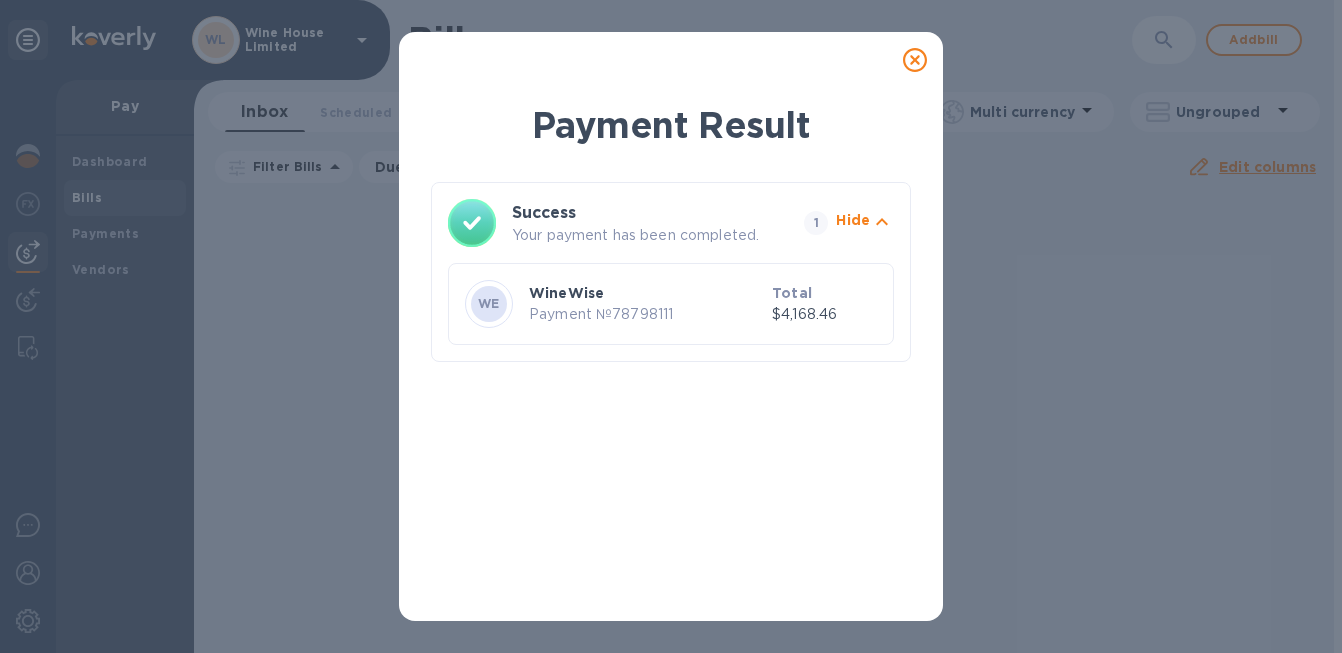 click 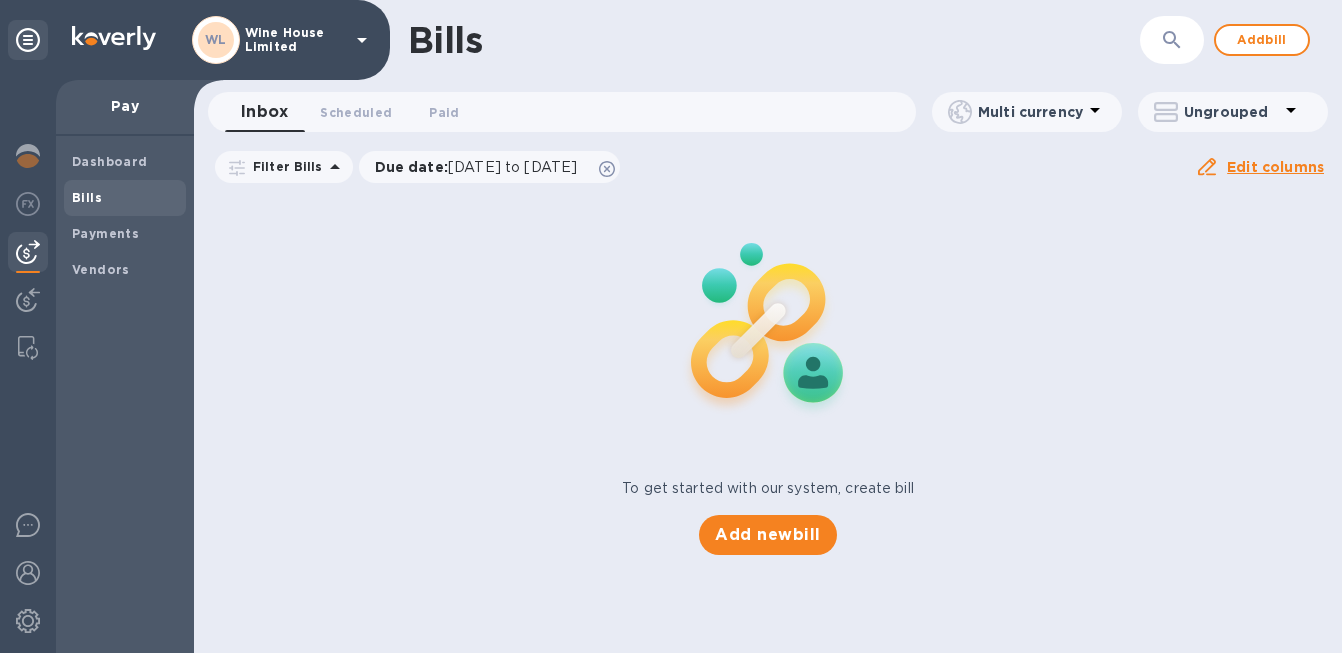 click on "To get started with our system, create bill Add new   bill" at bounding box center [768, 374] 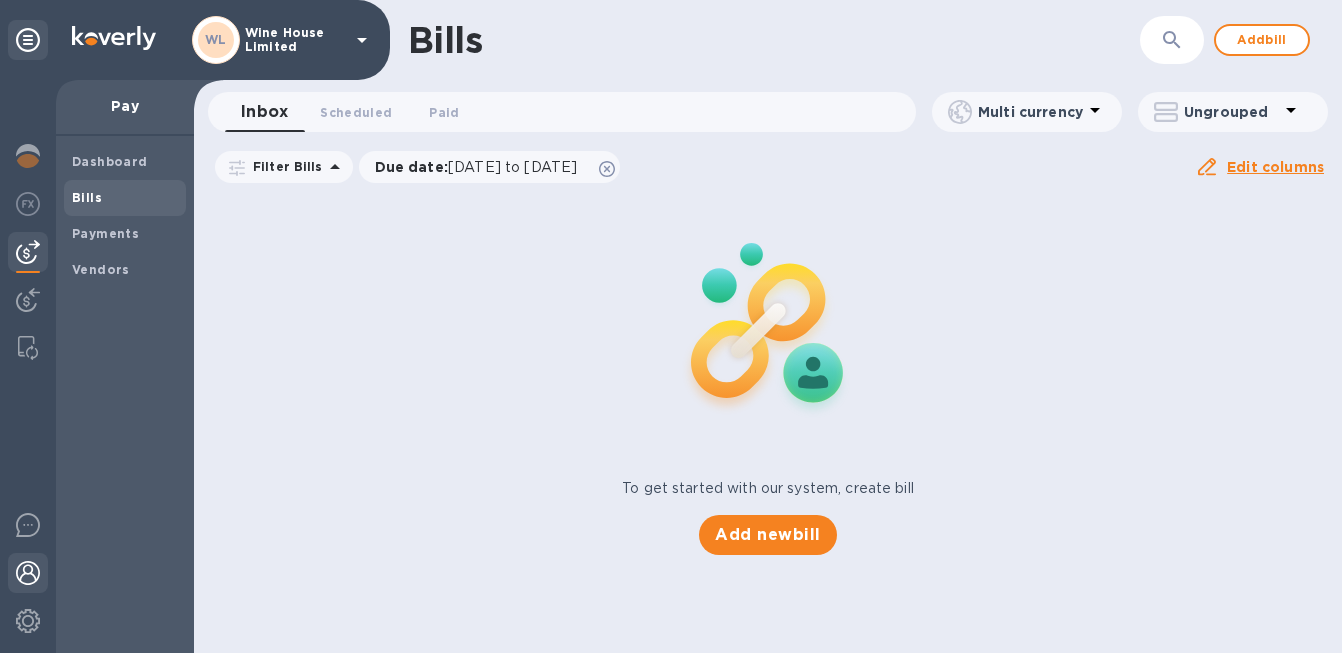 click at bounding box center (28, 573) 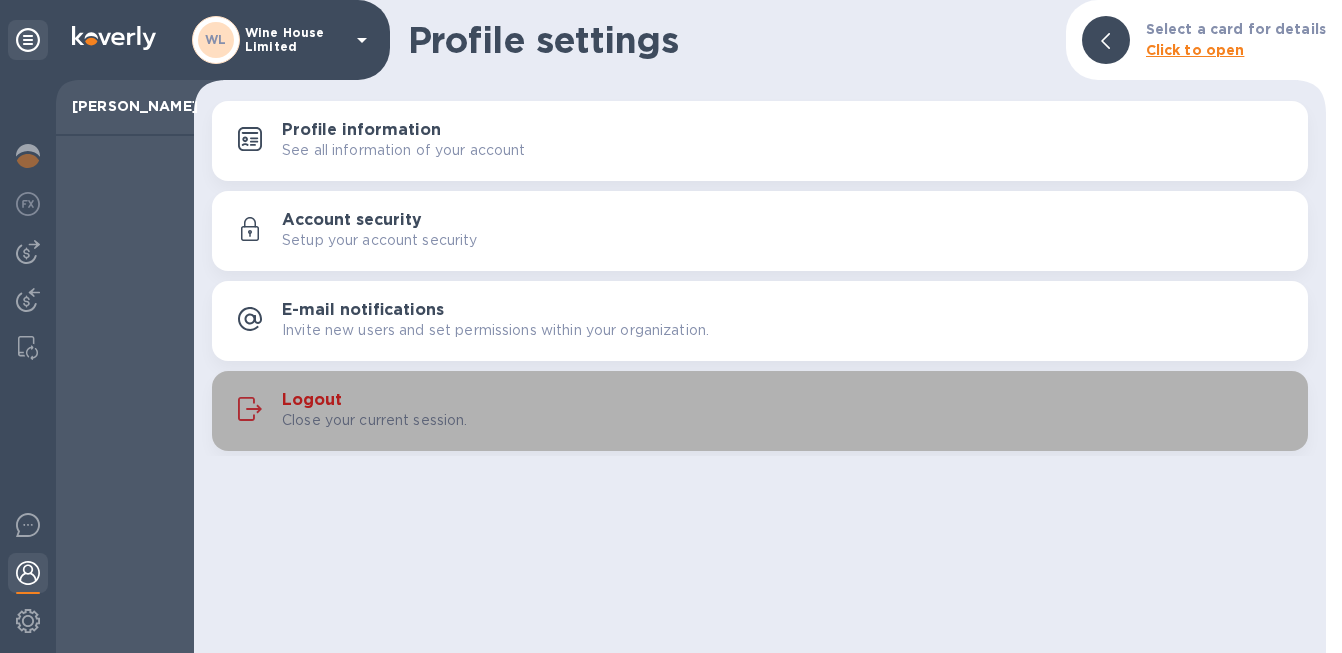 click on "Logout" at bounding box center [312, 400] 